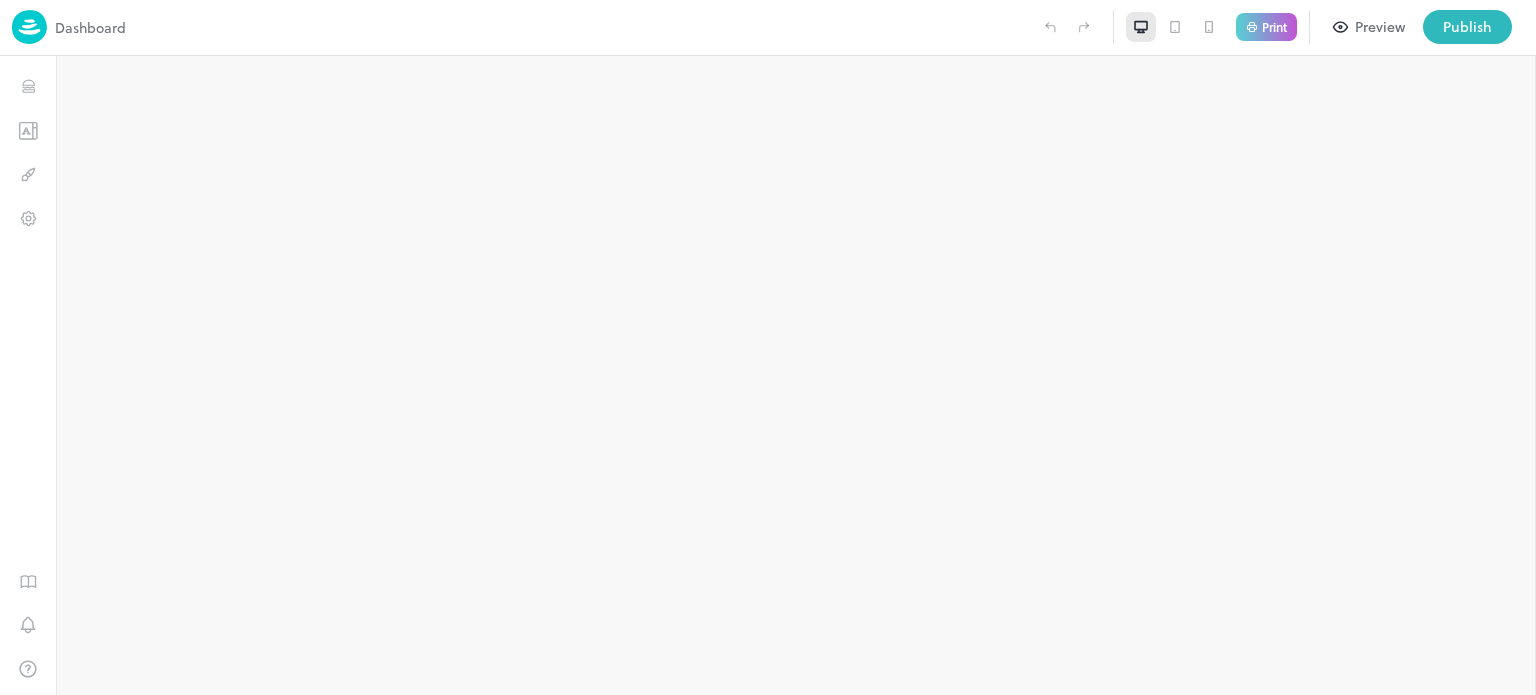 scroll, scrollTop: 0, scrollLeft: 0, axis: both 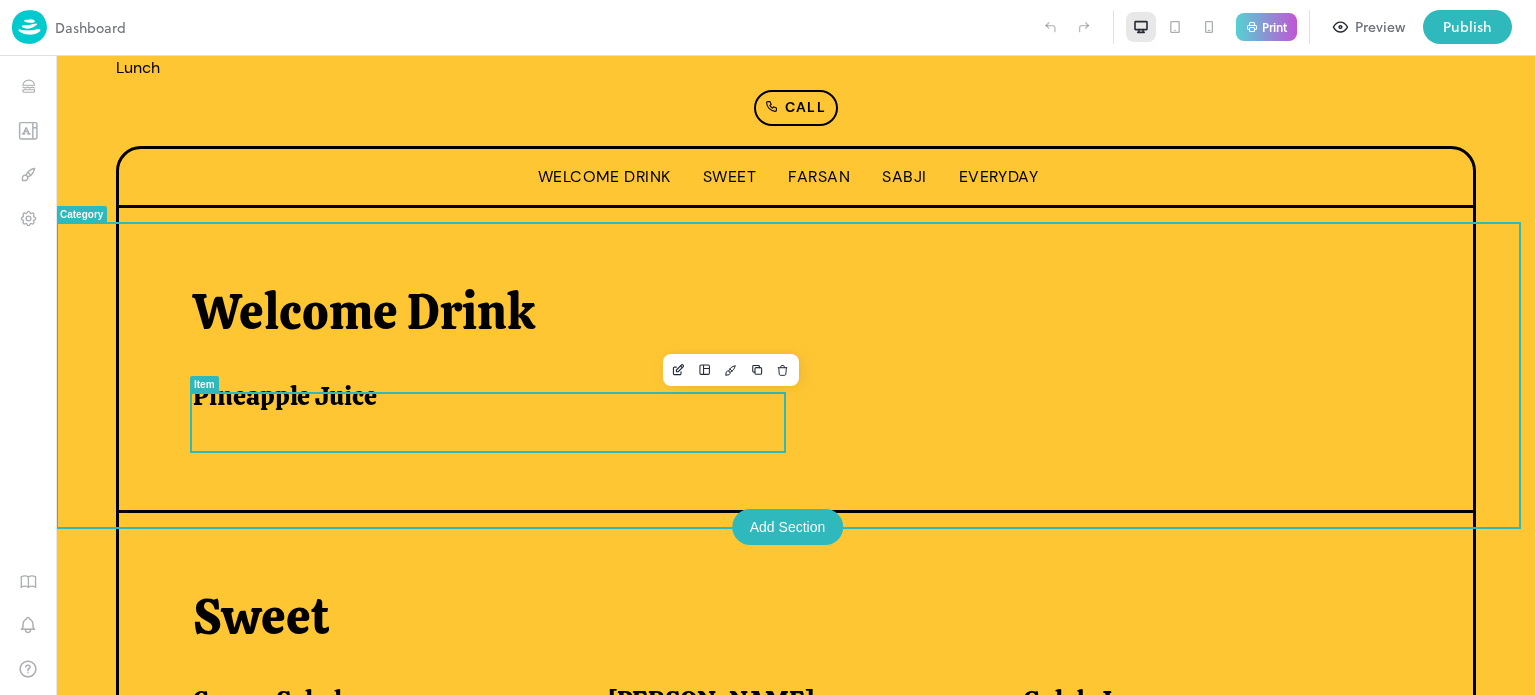 click on "Pineapple Juice" at bounding box center [479, 396] 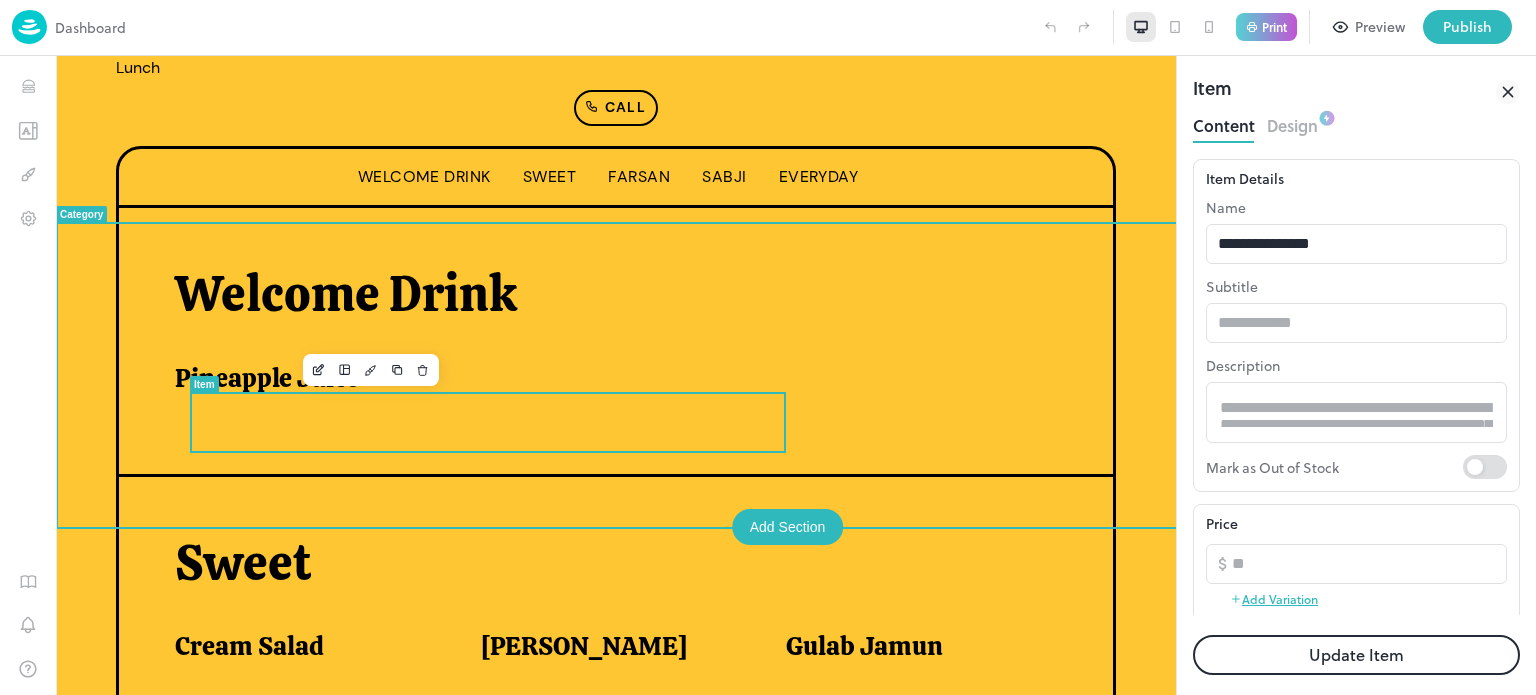 scroll, scrollTop: 0, scrollLeft: 0, axis: both 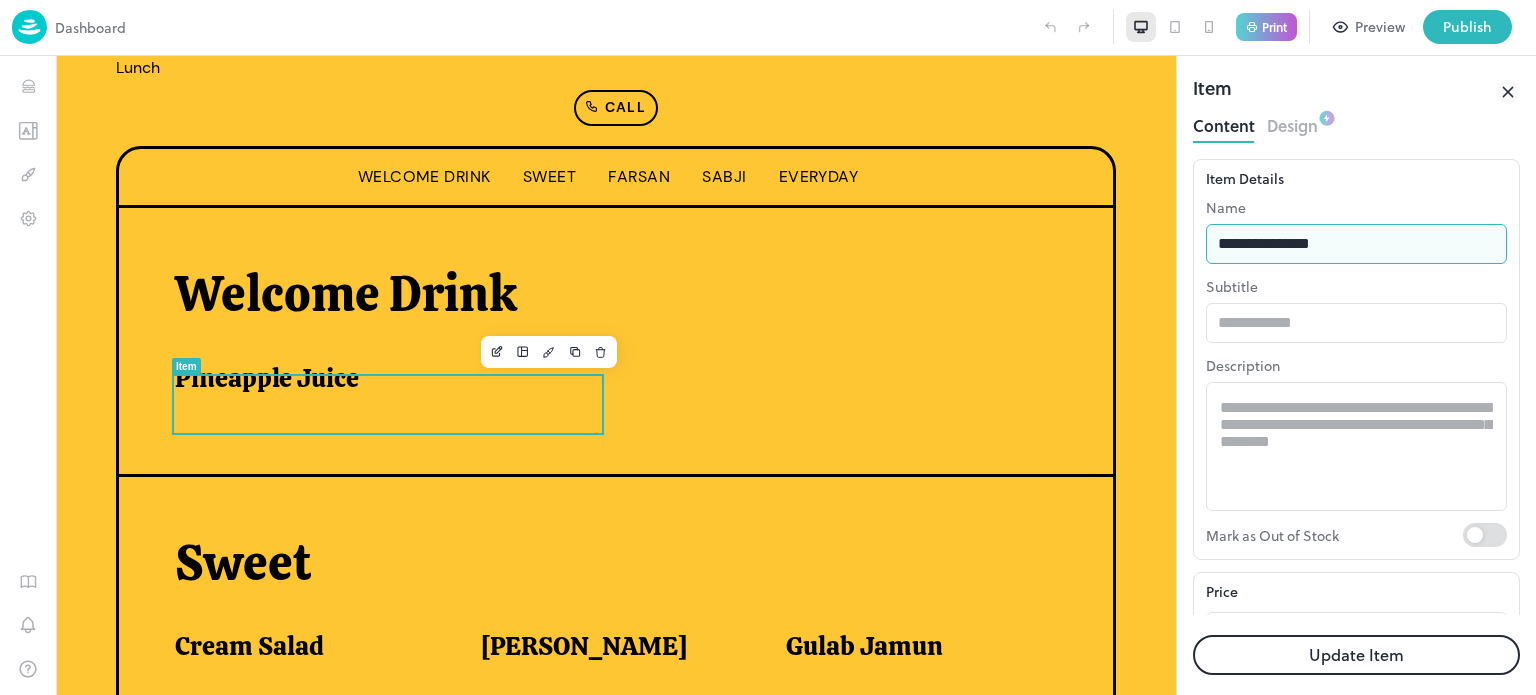 click on "**********" at bounding box center (1356, 244) 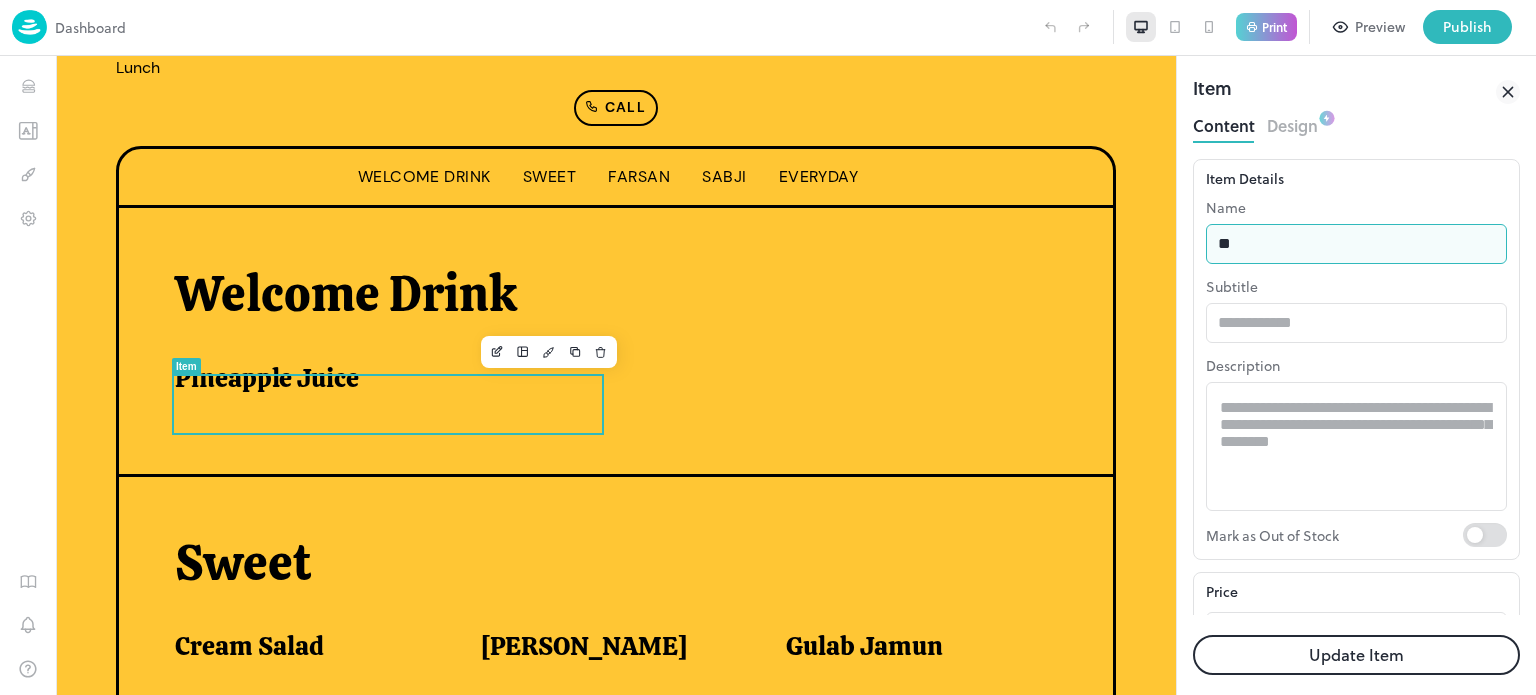 type on "*" 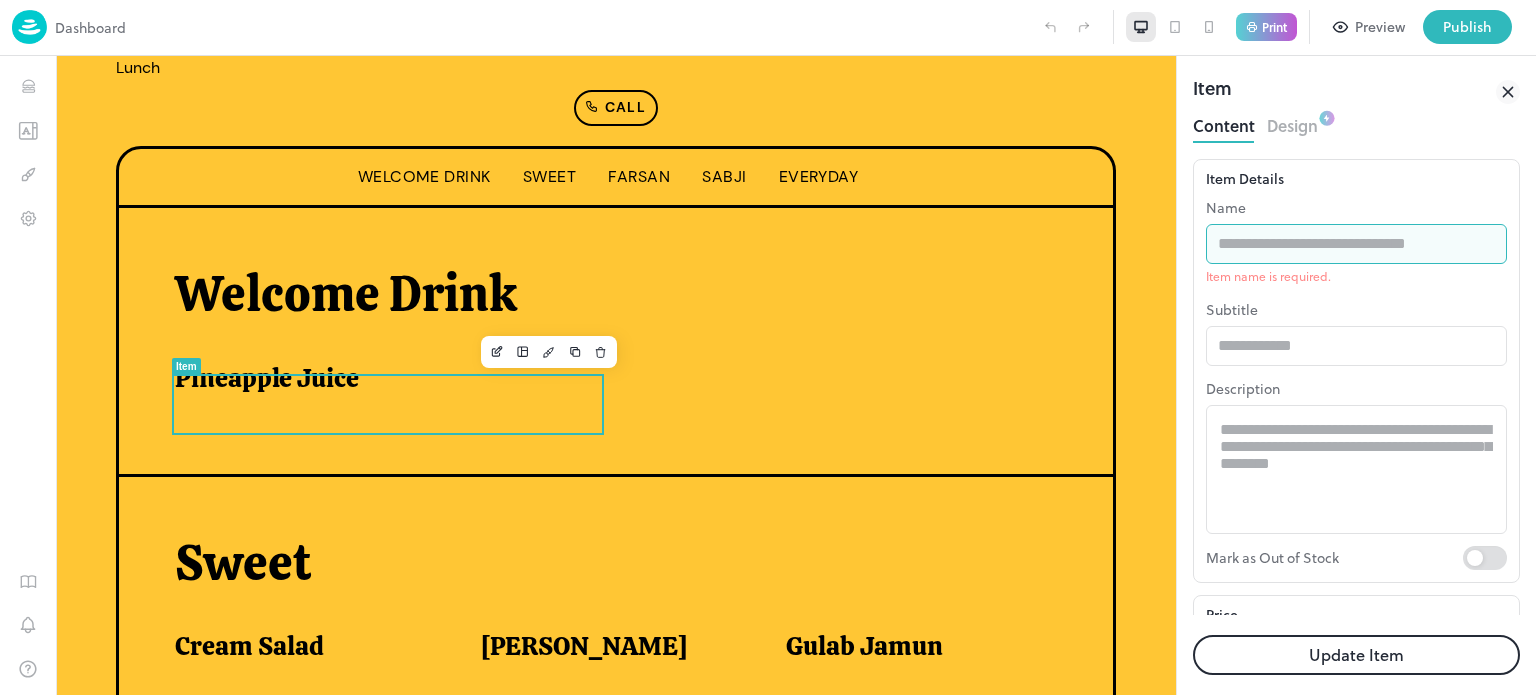 type on "*" 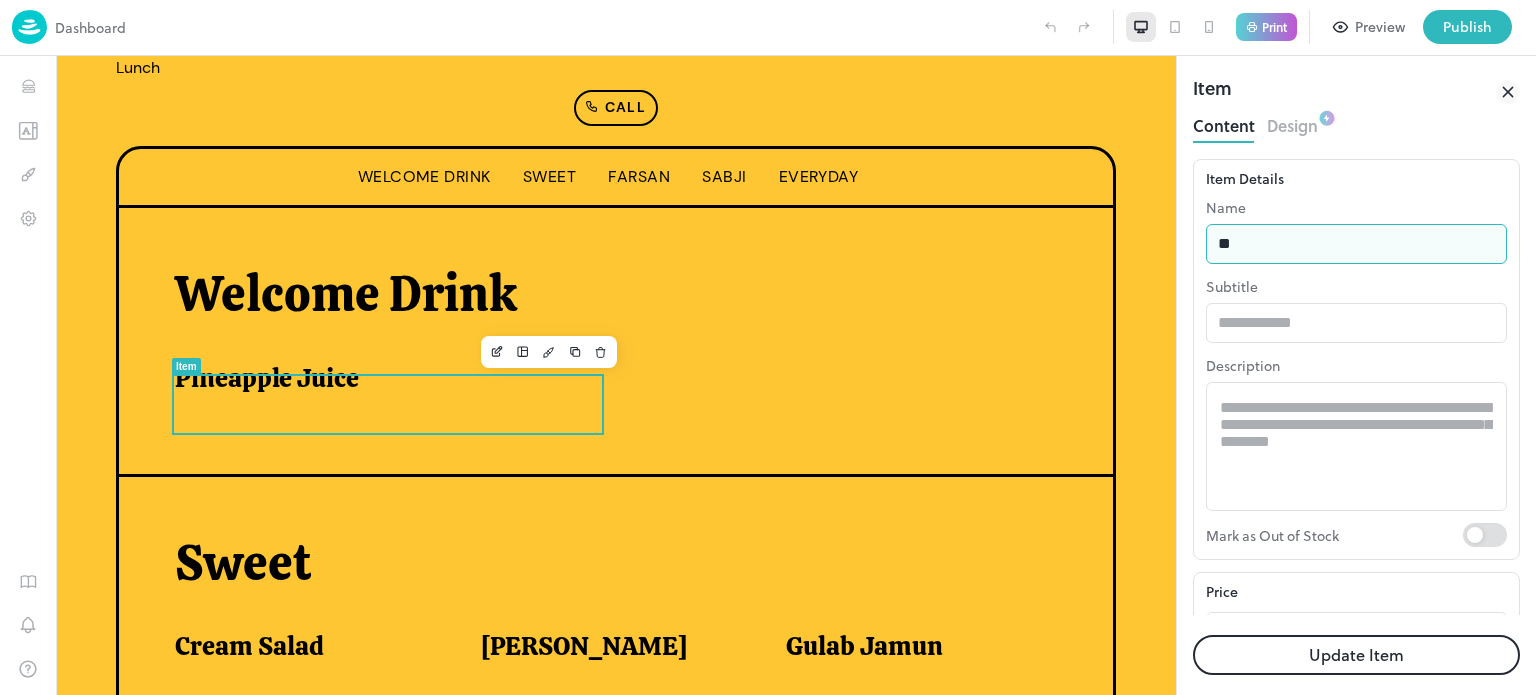 type on "**********" 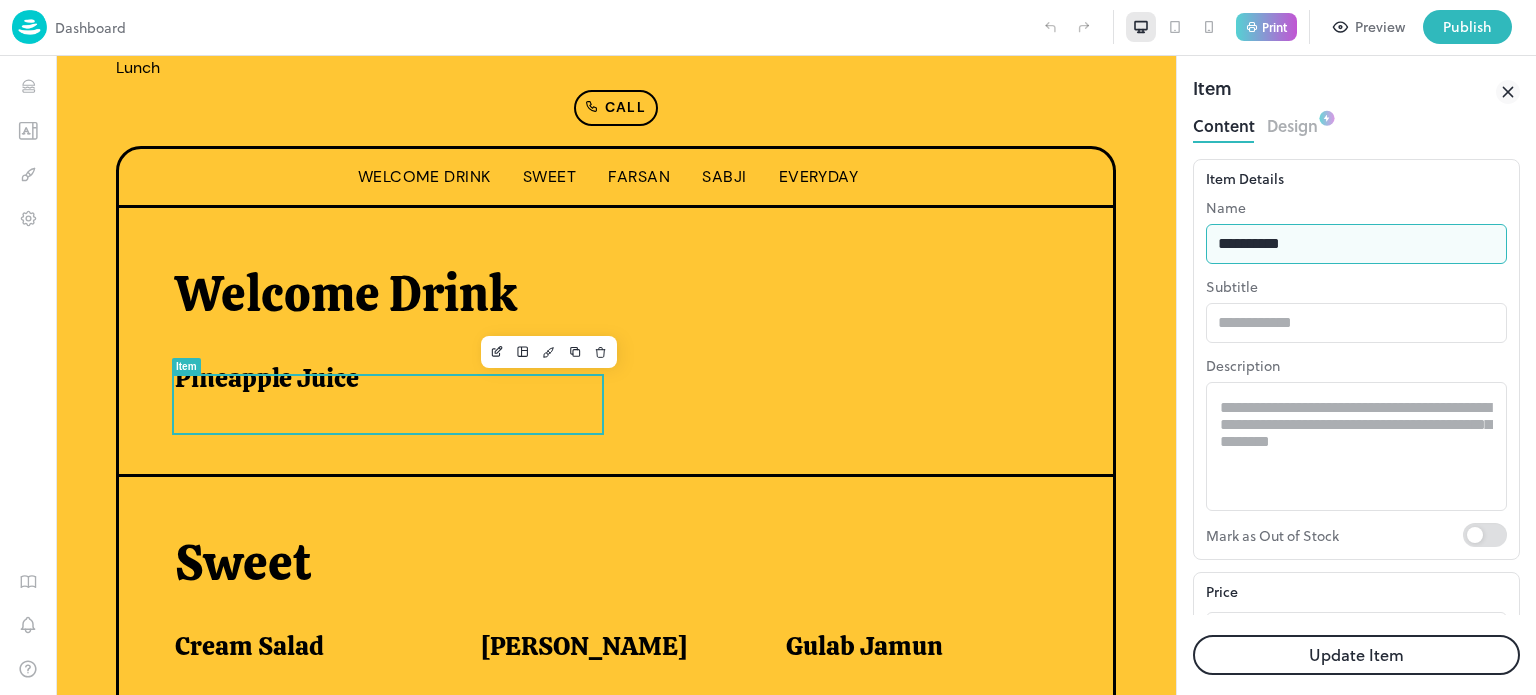 click on "Update Item" at bounding box center (1356, 655) 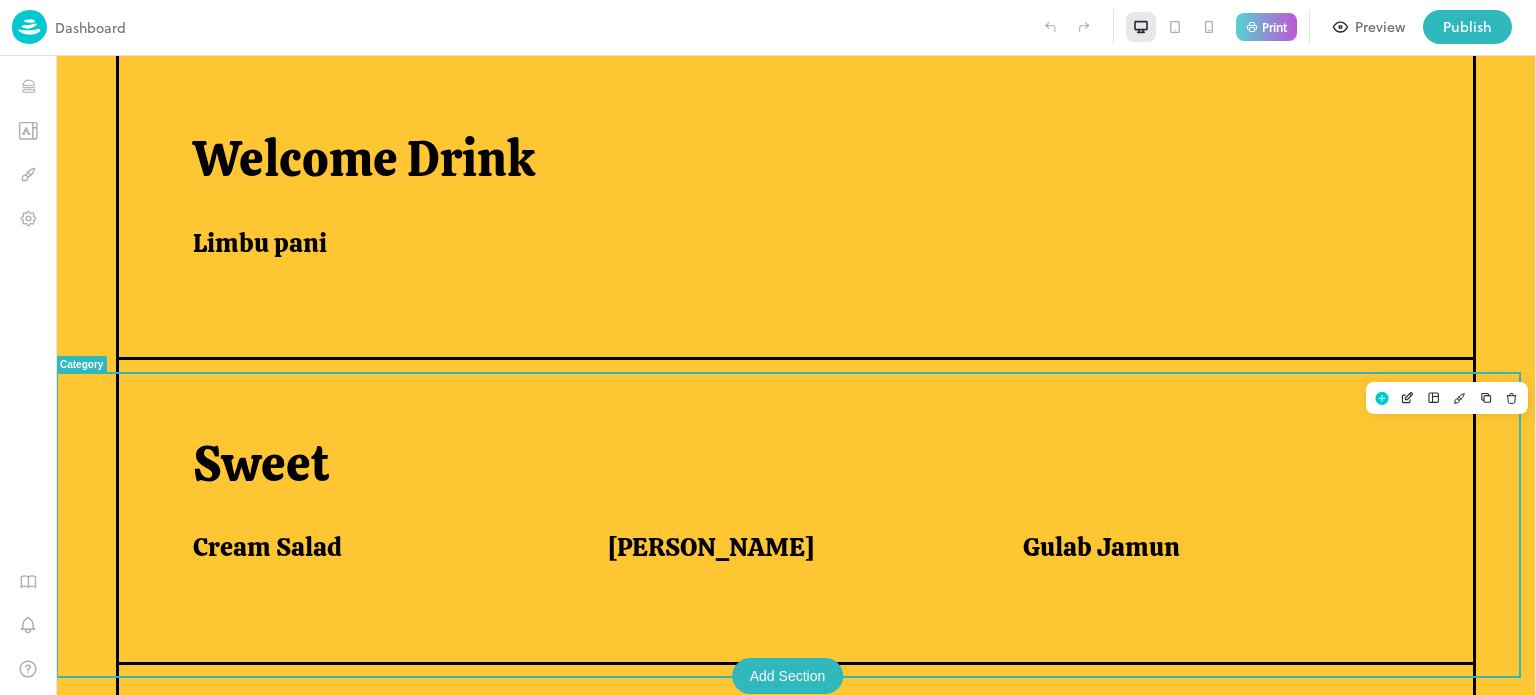 scroll, scrollTop: 559, scrollLeft: 0, axis: vertical 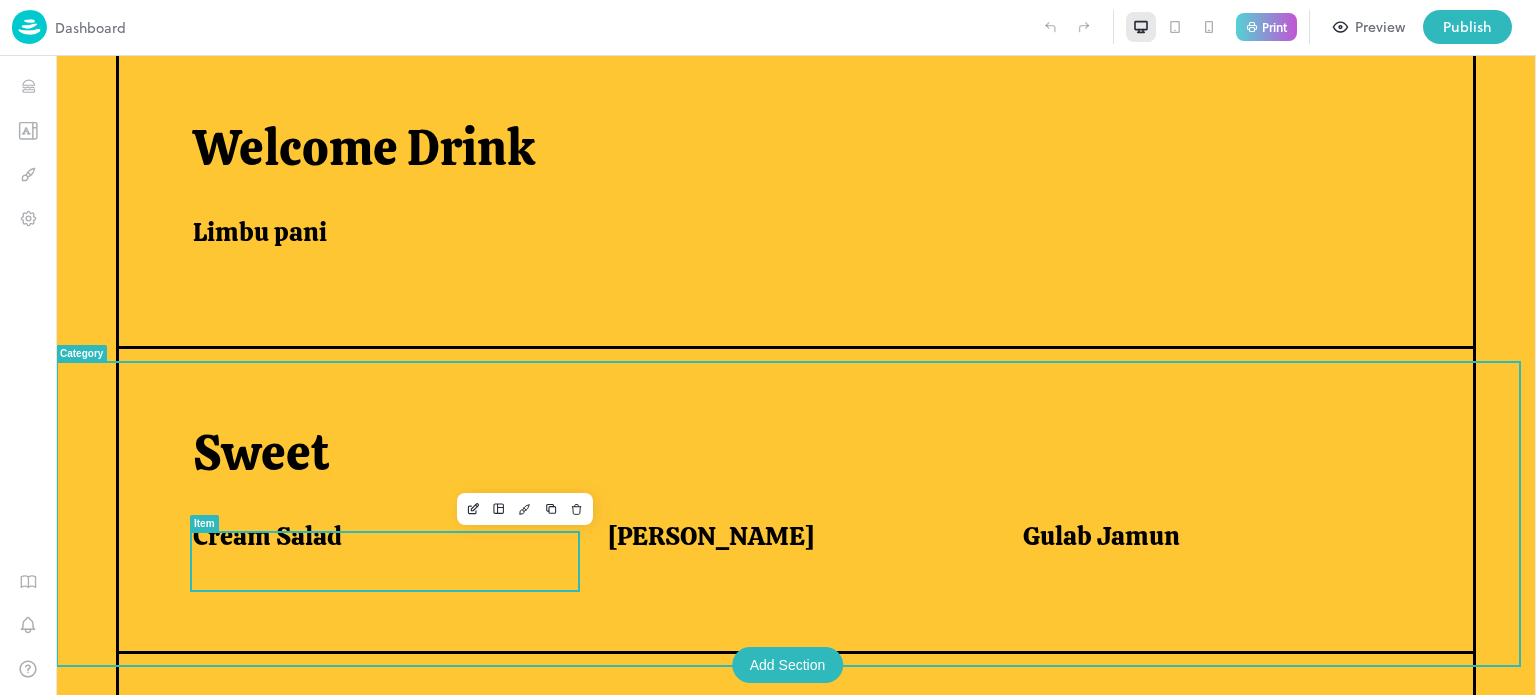 click on "Cream Salad" at bounding box center (376, 536) 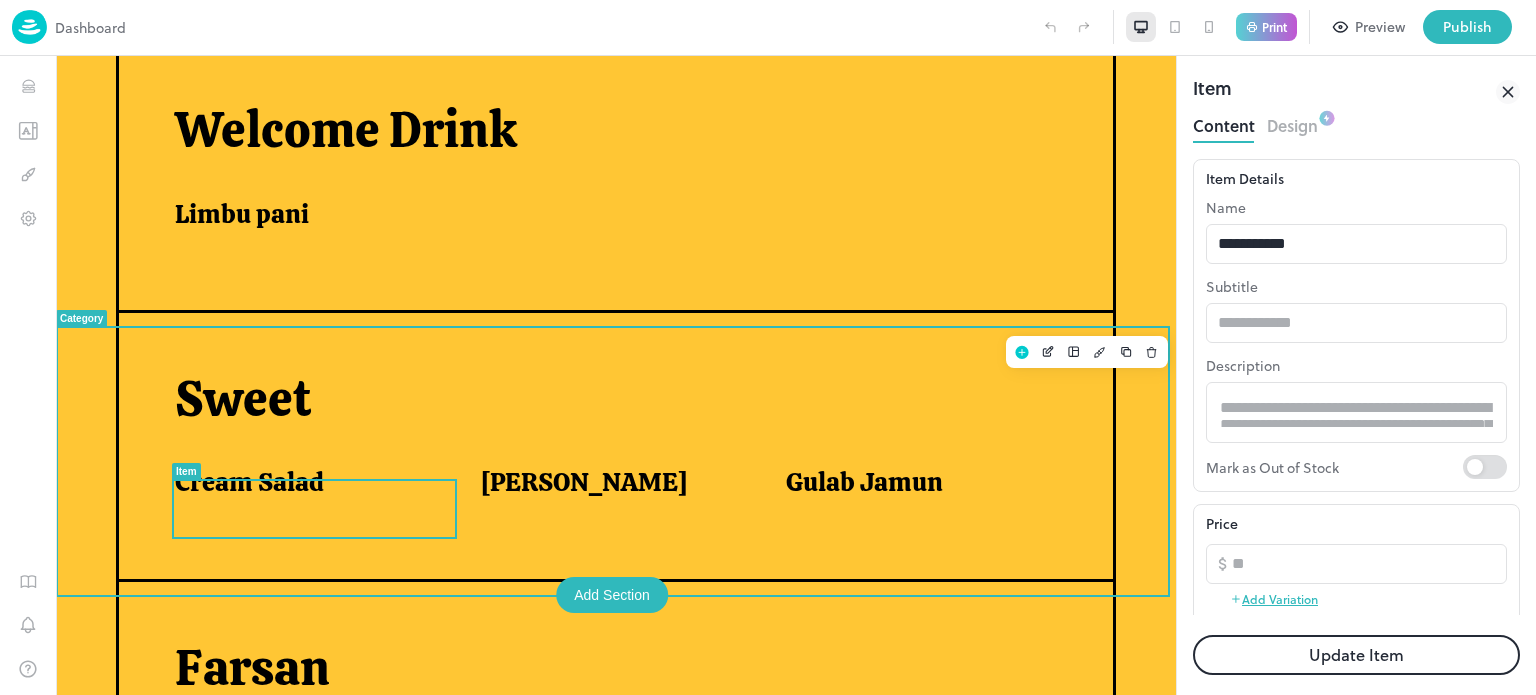 scroll, scrollTop: 0, scrollLeft: 0, axis: both 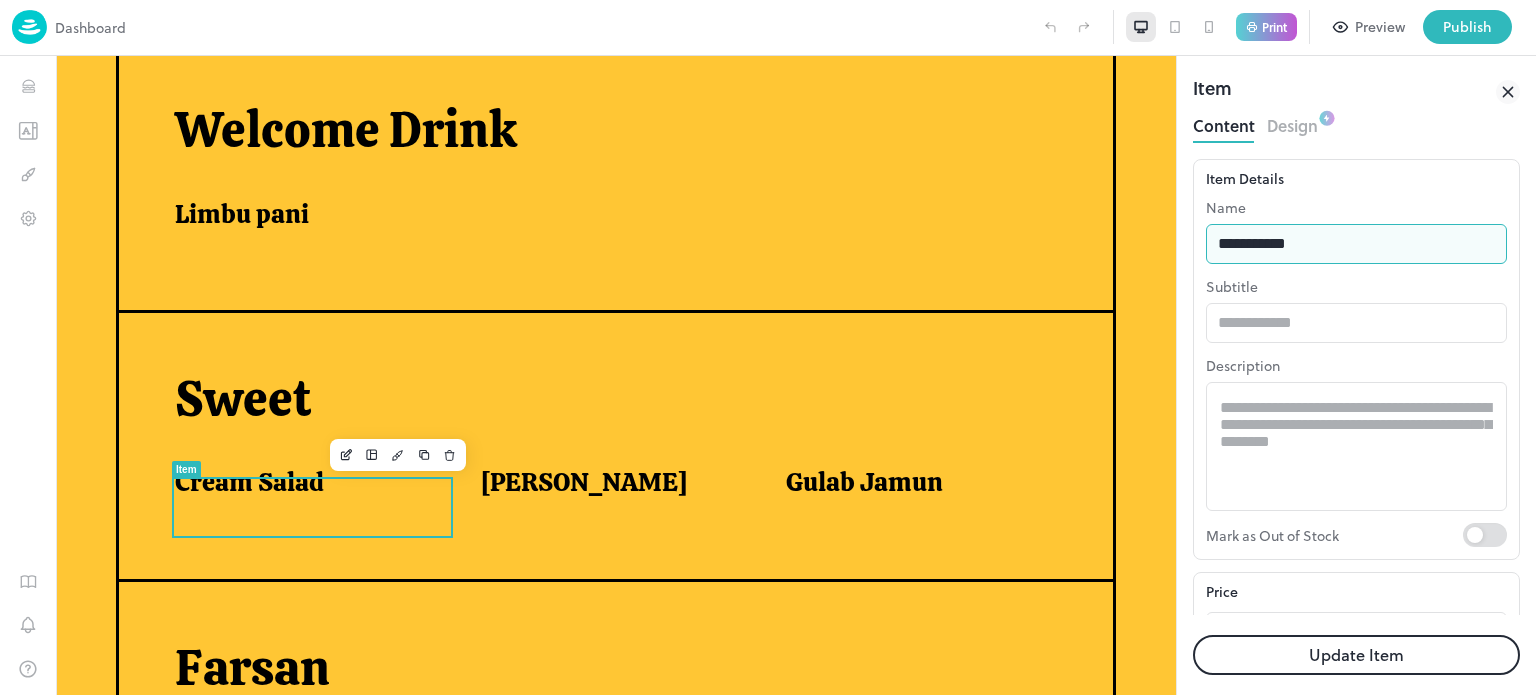 click on "**********" at bounding box center [1356, 244] 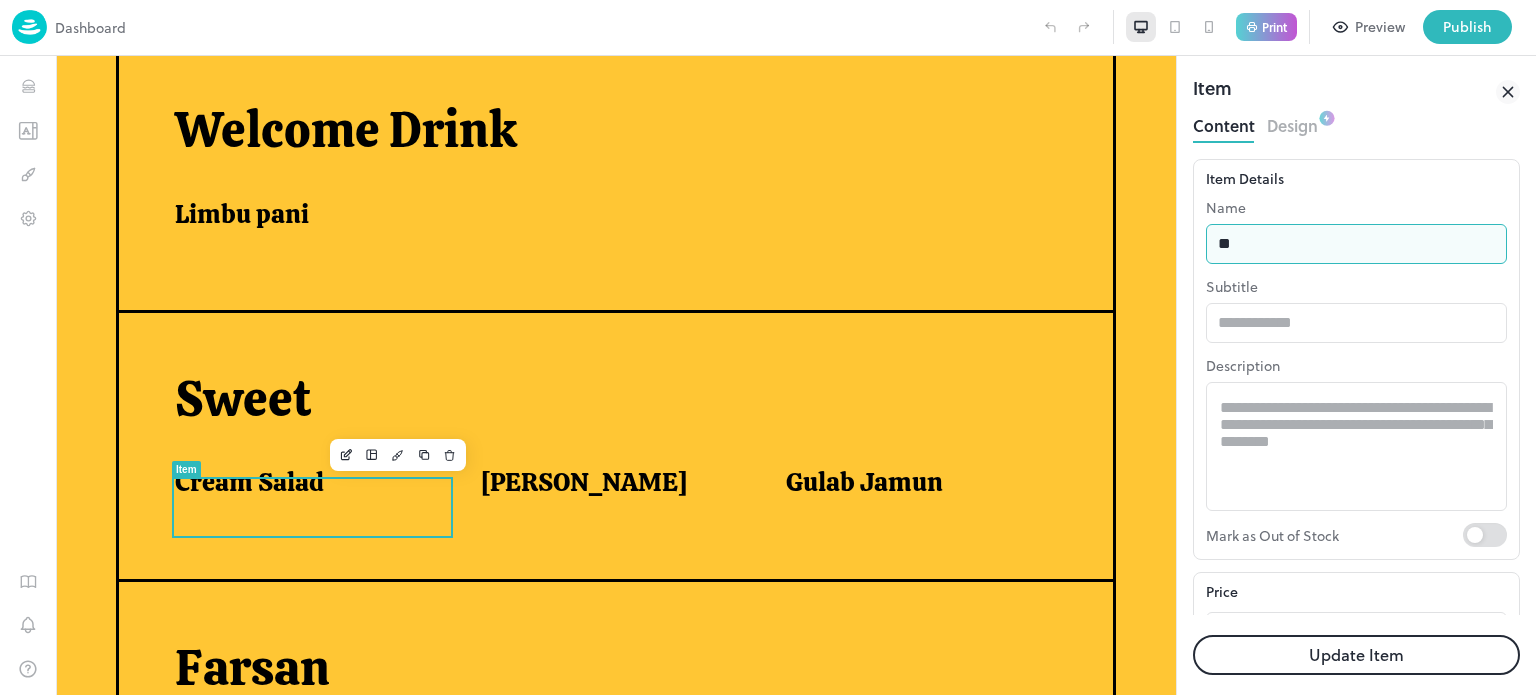type on "*" 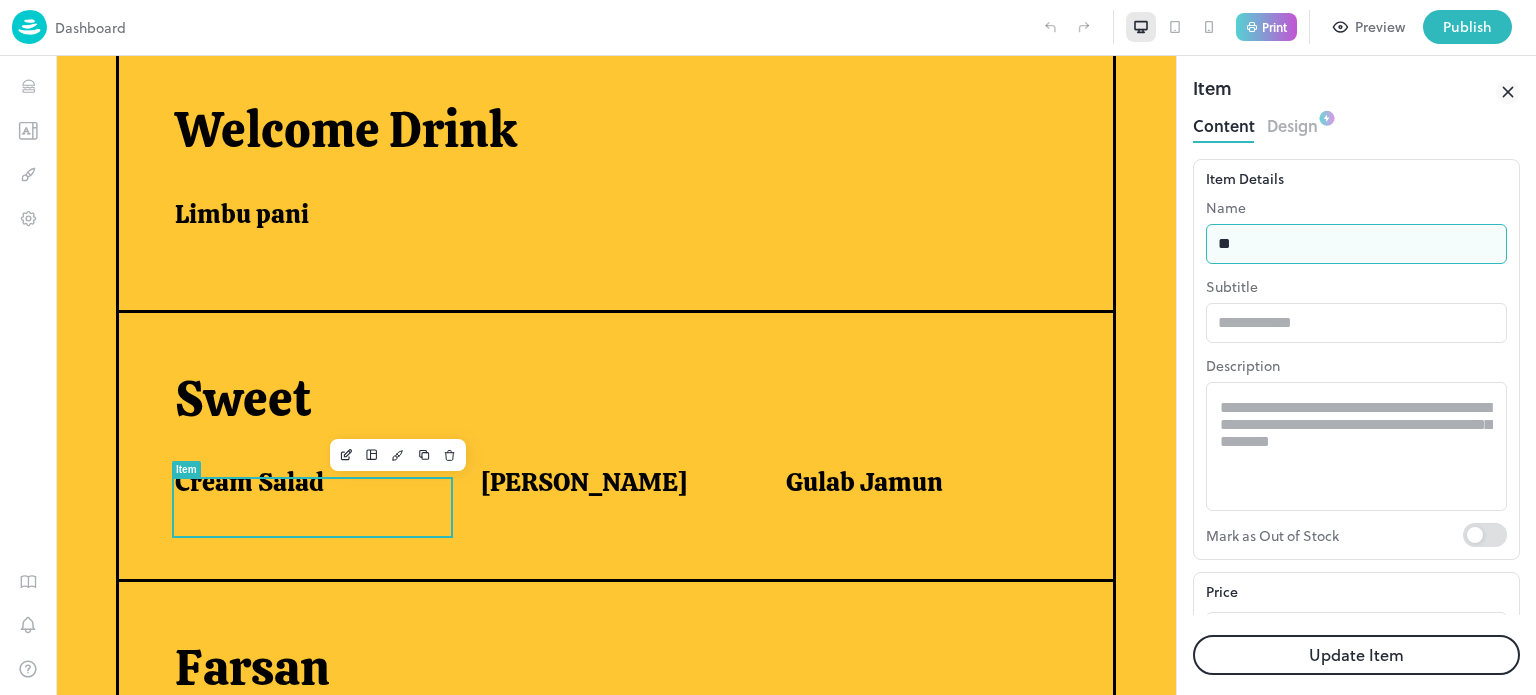 type on "*" 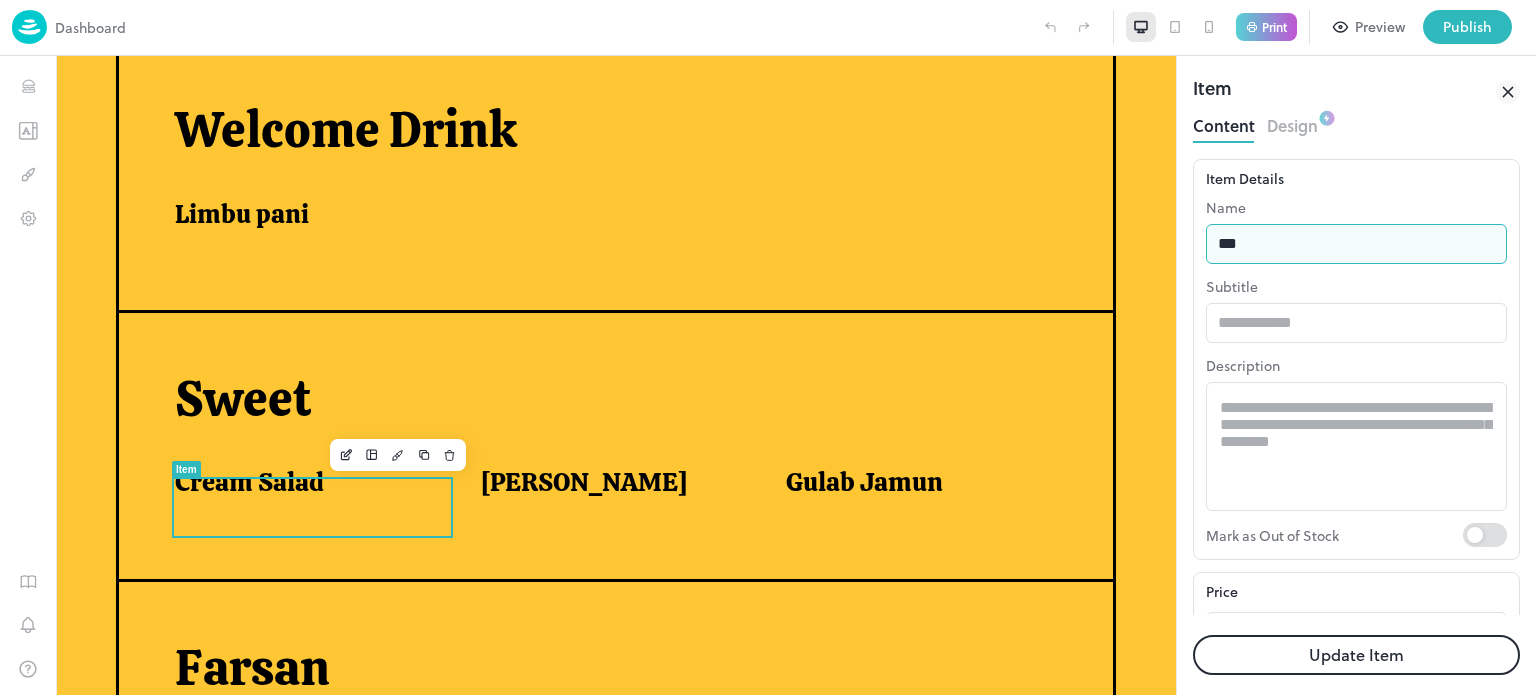 type on "**********" 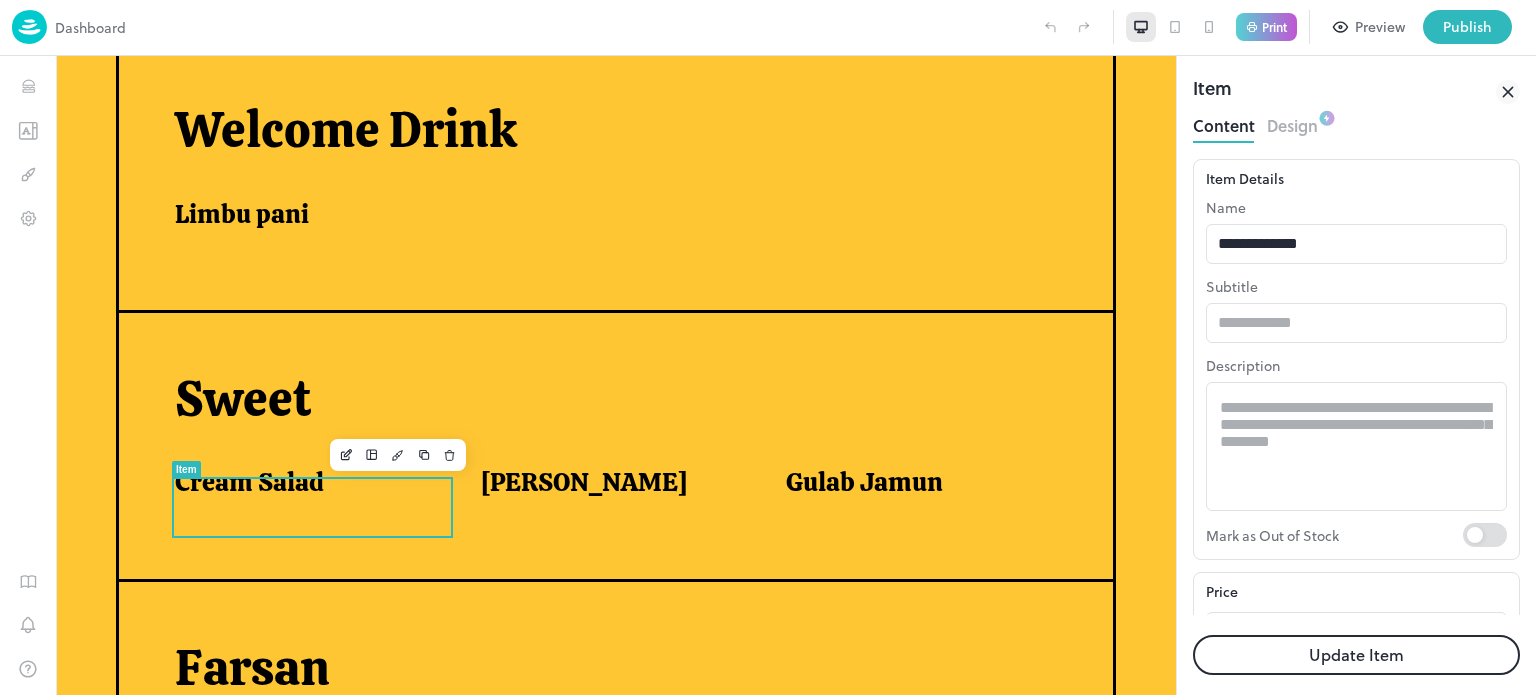 click on "Update Item" at bounding box center (1356, 655) 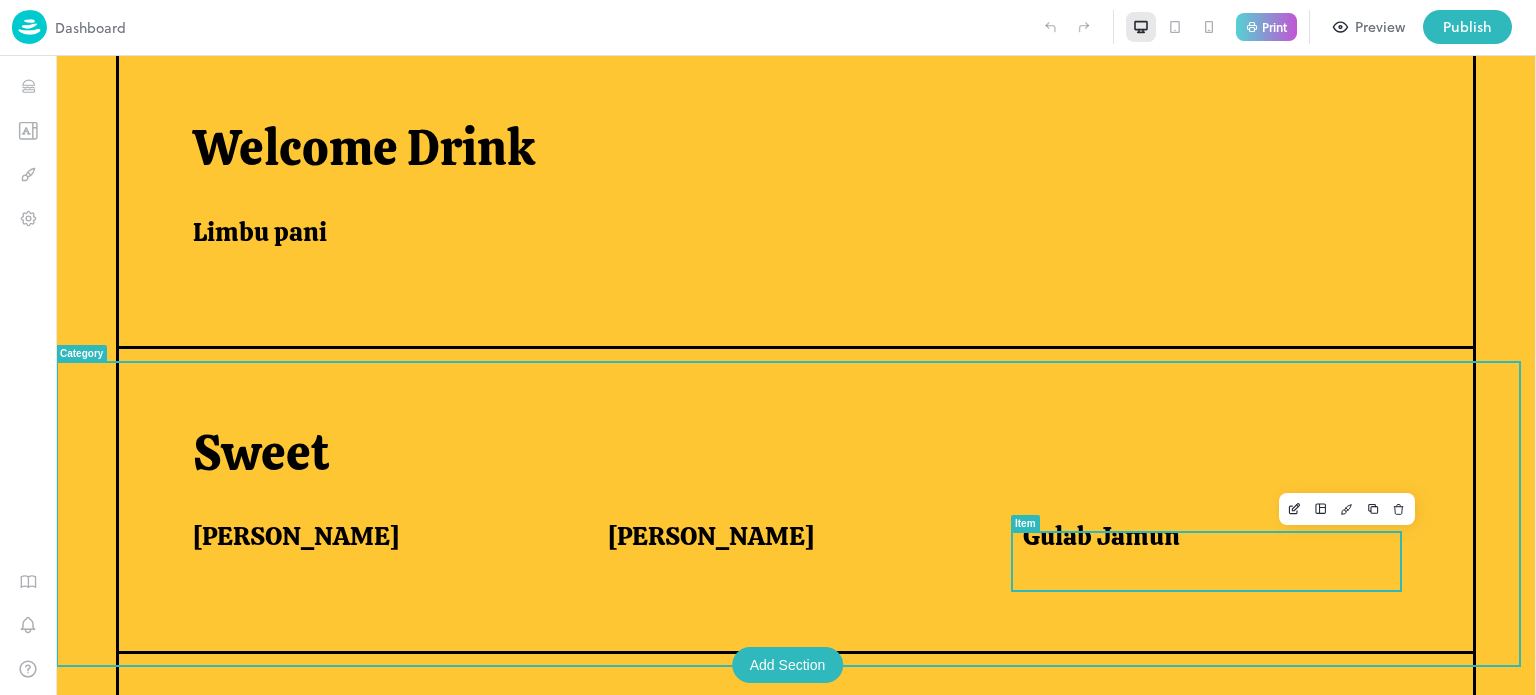 click on "Gulab Jamun" at bounding box center [1101, 536] 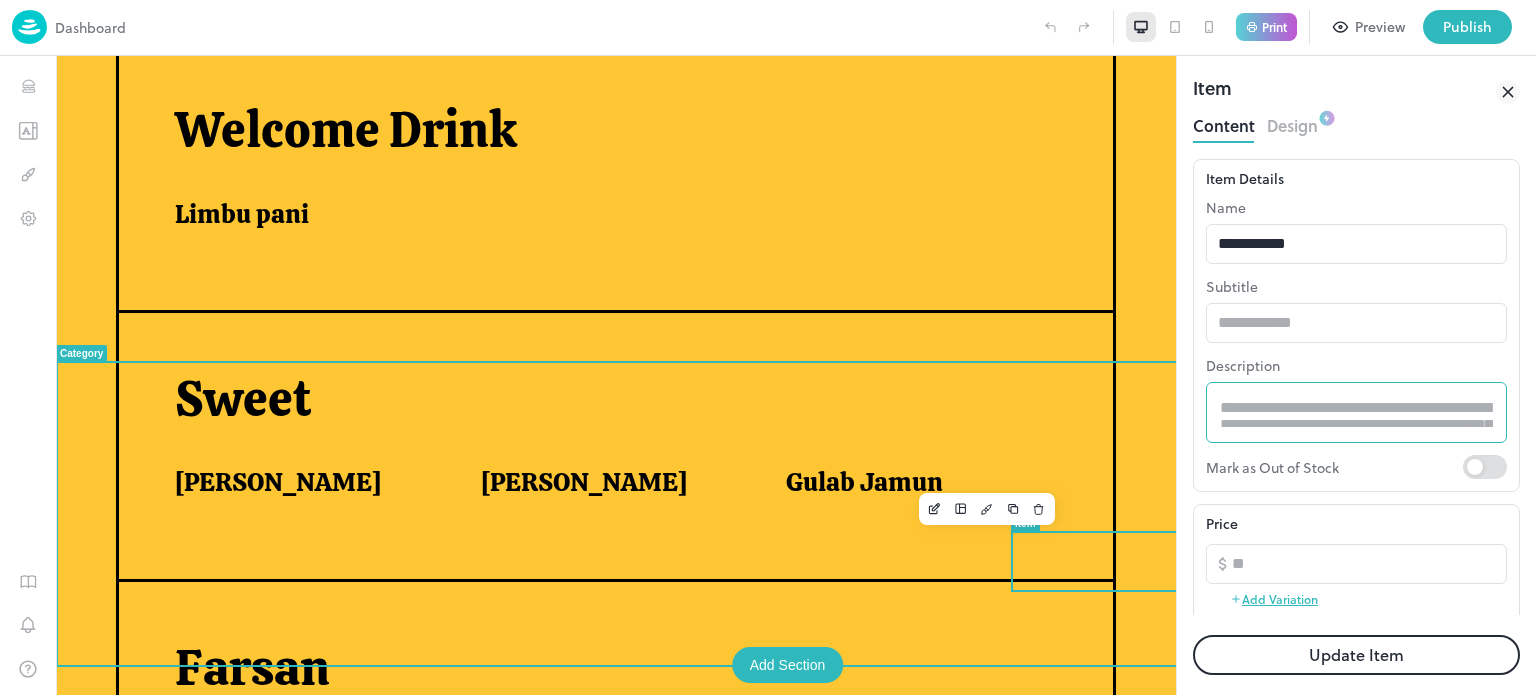 scroll, scrollTop: 0, scrollLeft: 0, axis: both 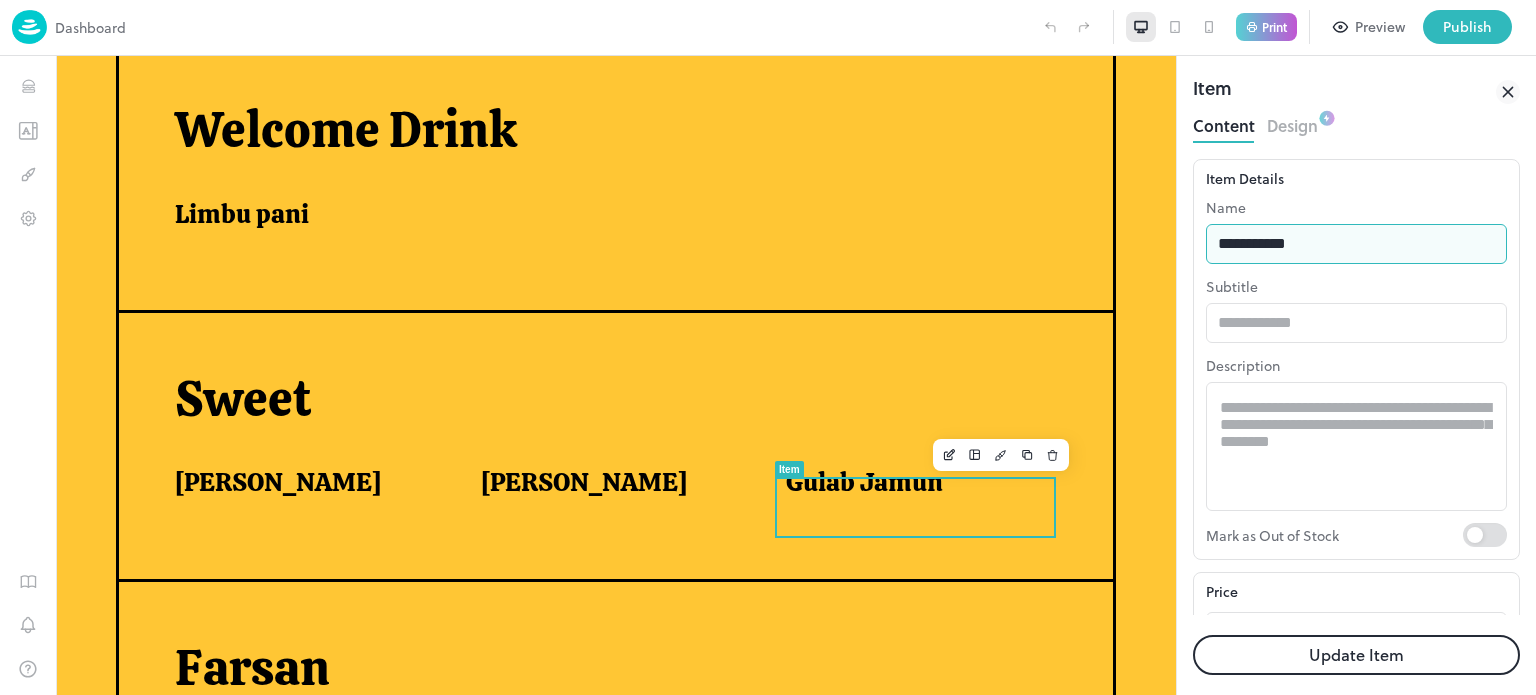 click on "**********" at bounding box center [1356, 244] 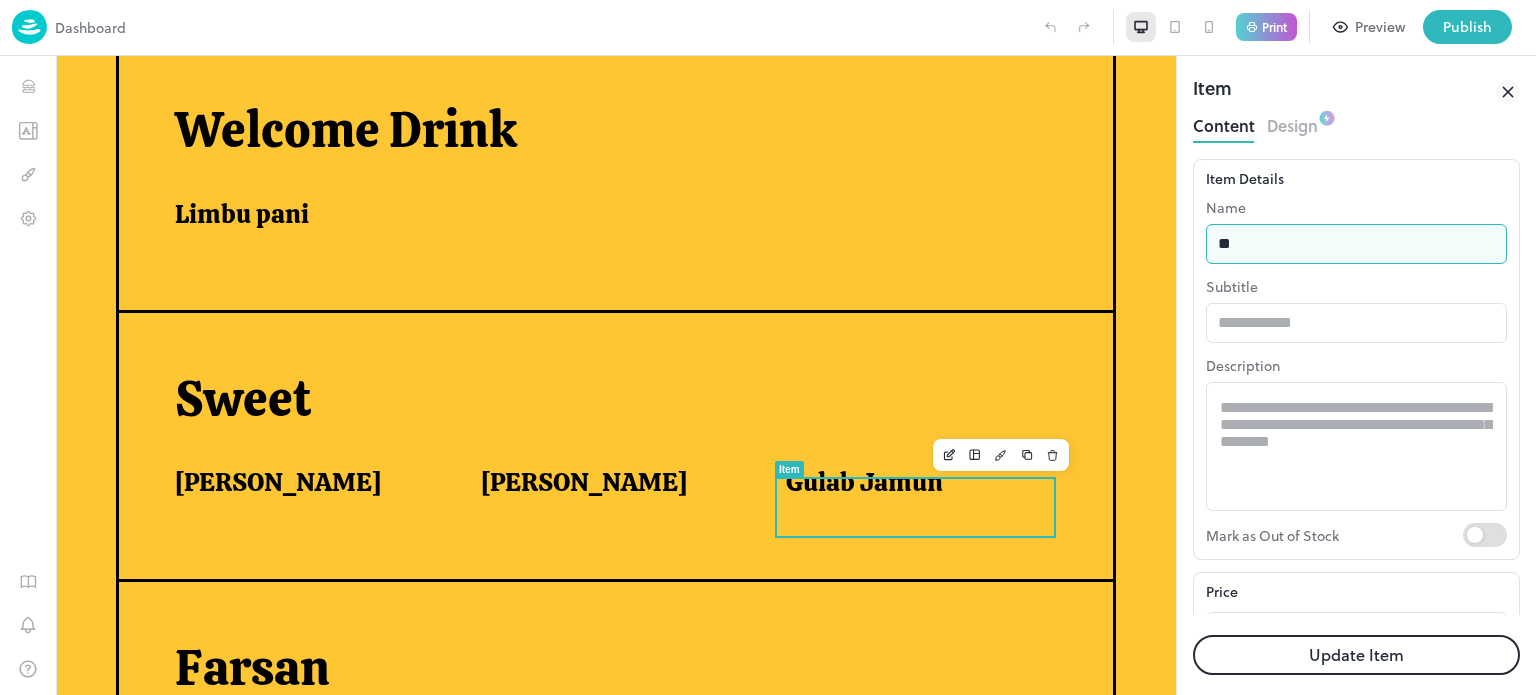 type on "*" 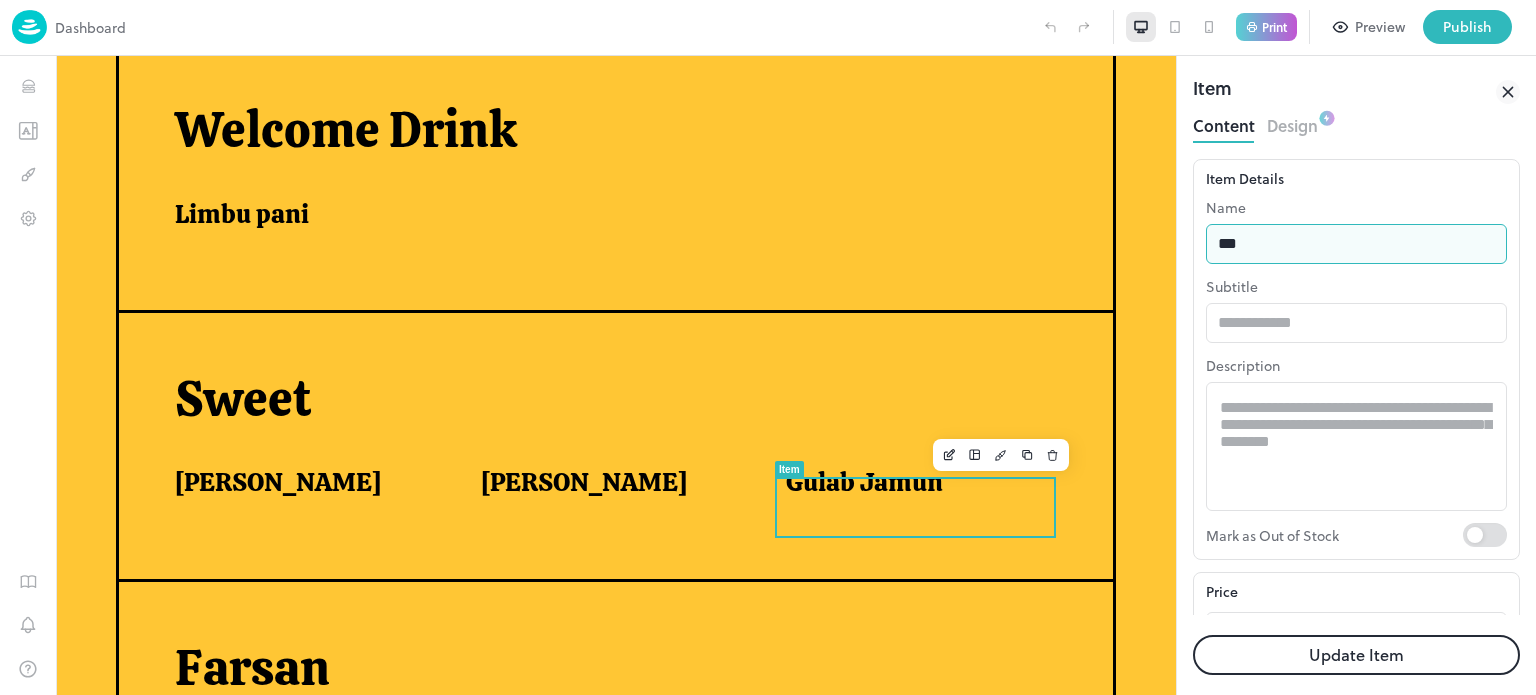 type on "**********" 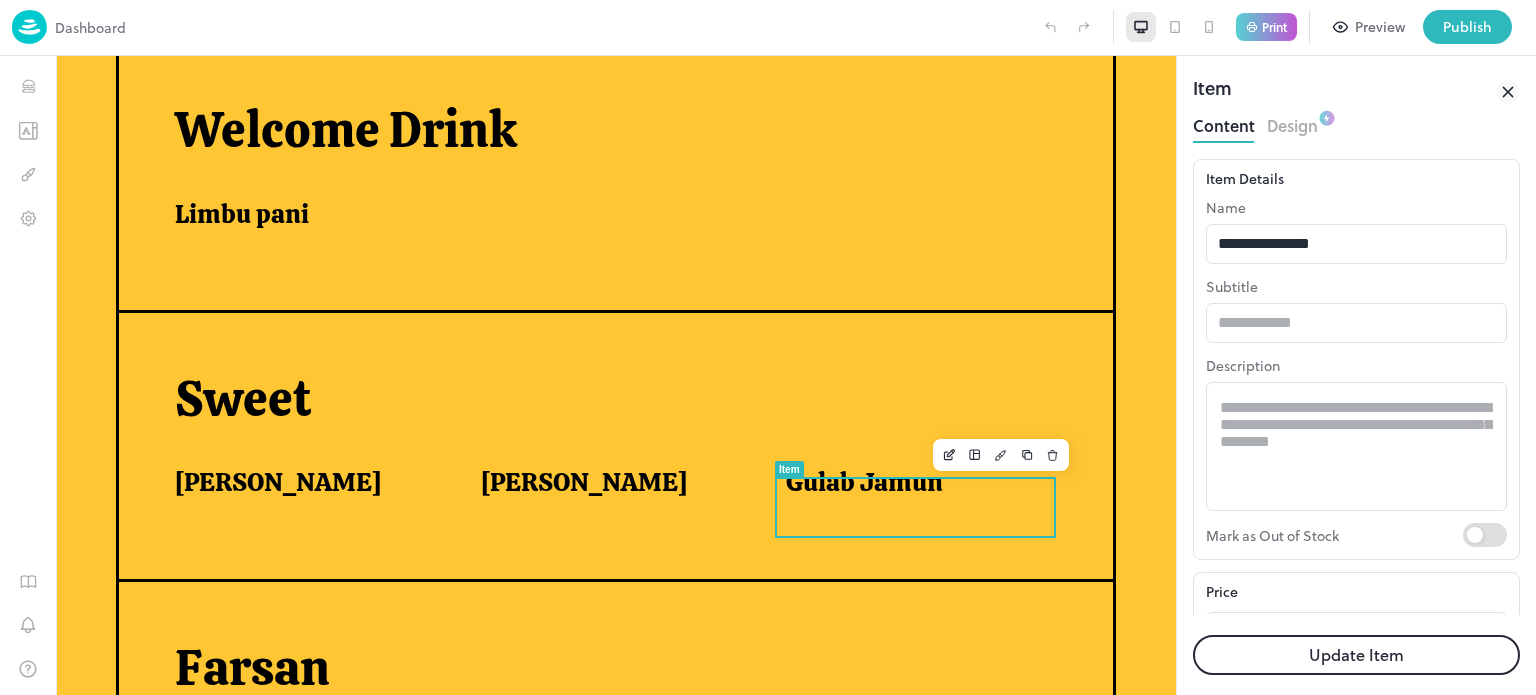 click on "Update Item" at bounding box center [1356, 655] 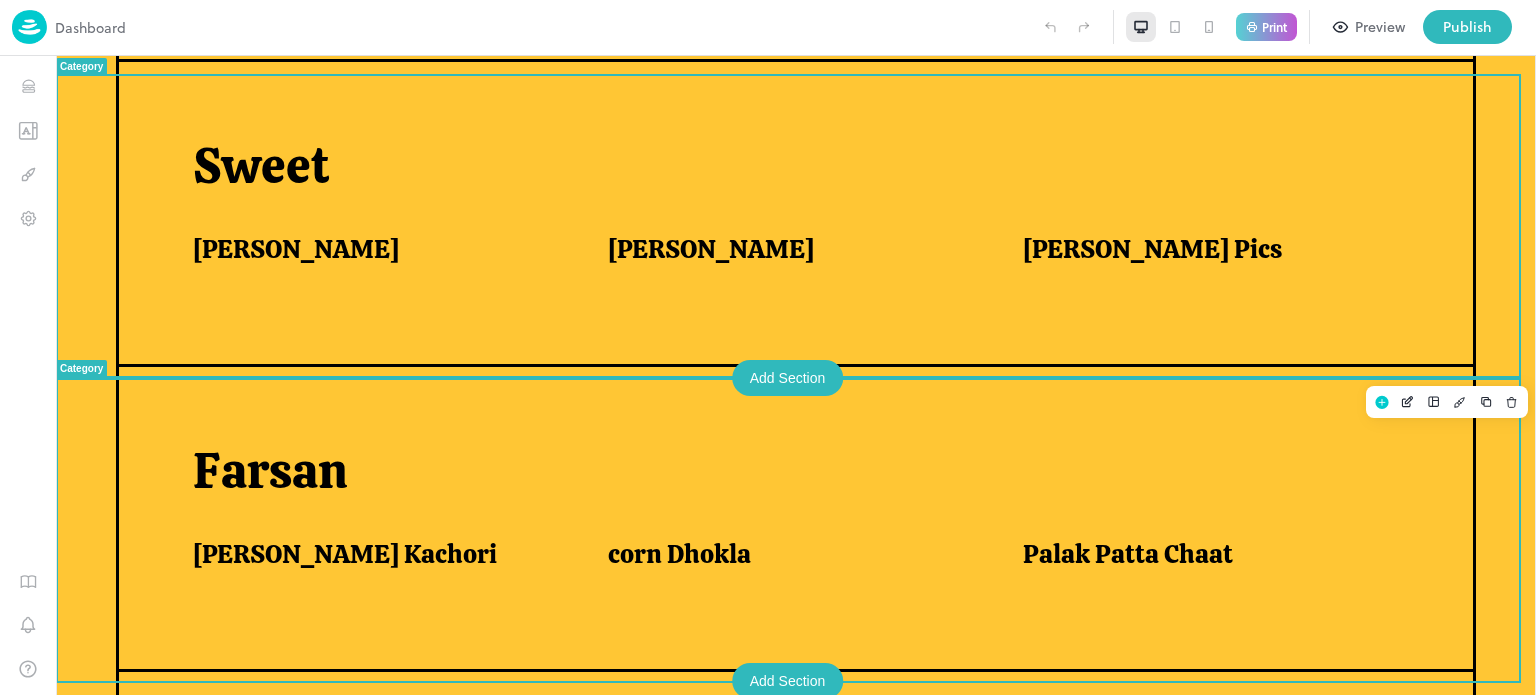 scroll, scrollTop: 868, scrollLeft: 0, axis: vertical 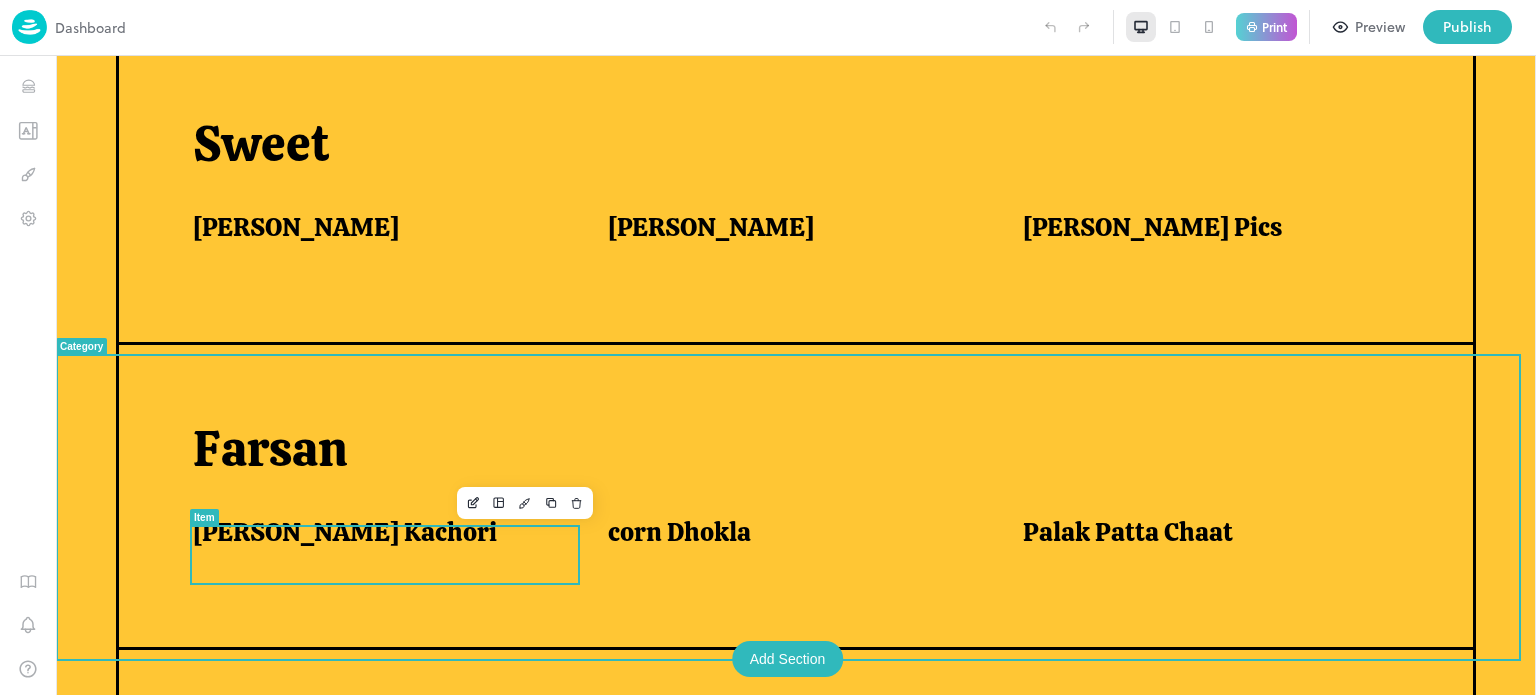 click on "[PERSON_NAME] Kachori" at bounding box center [376, 532] 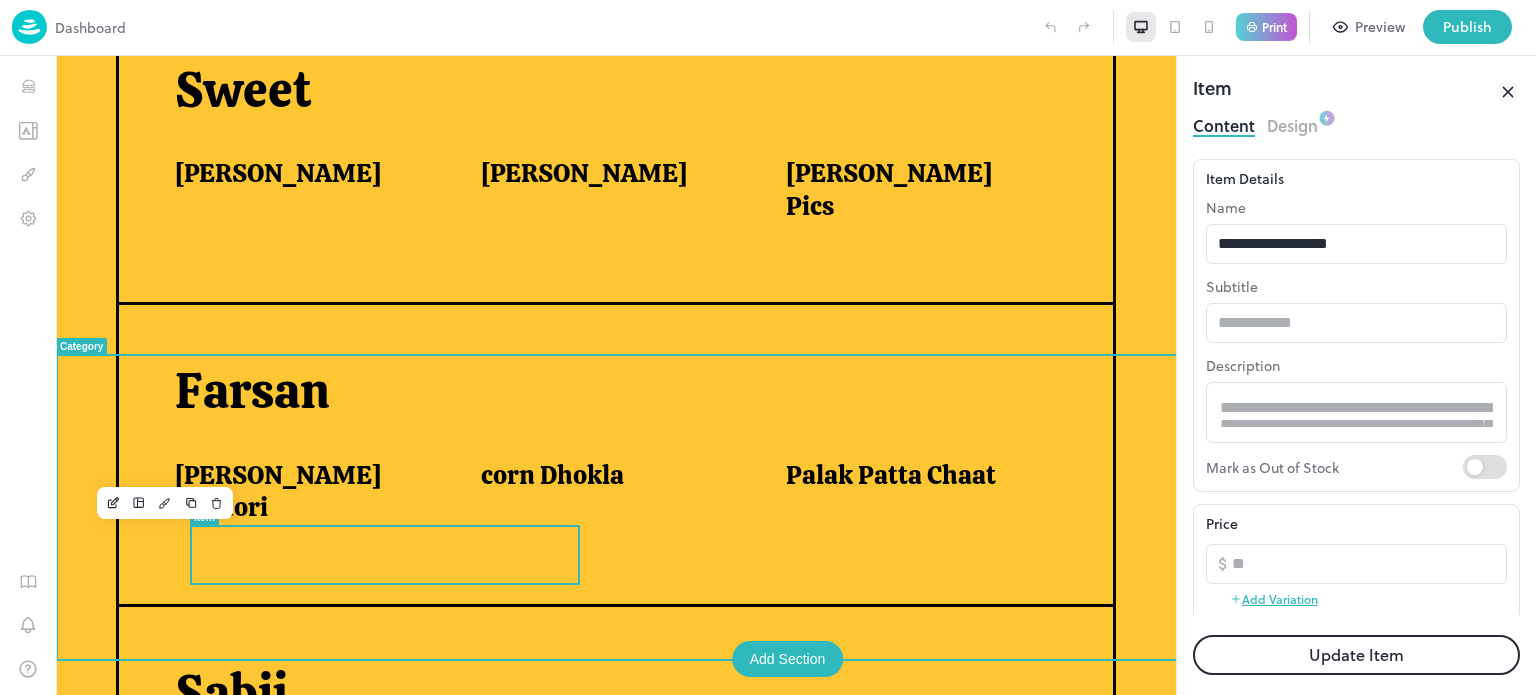 scroll, scrollTop: 865, scrollLeft: 0, axis: vertical 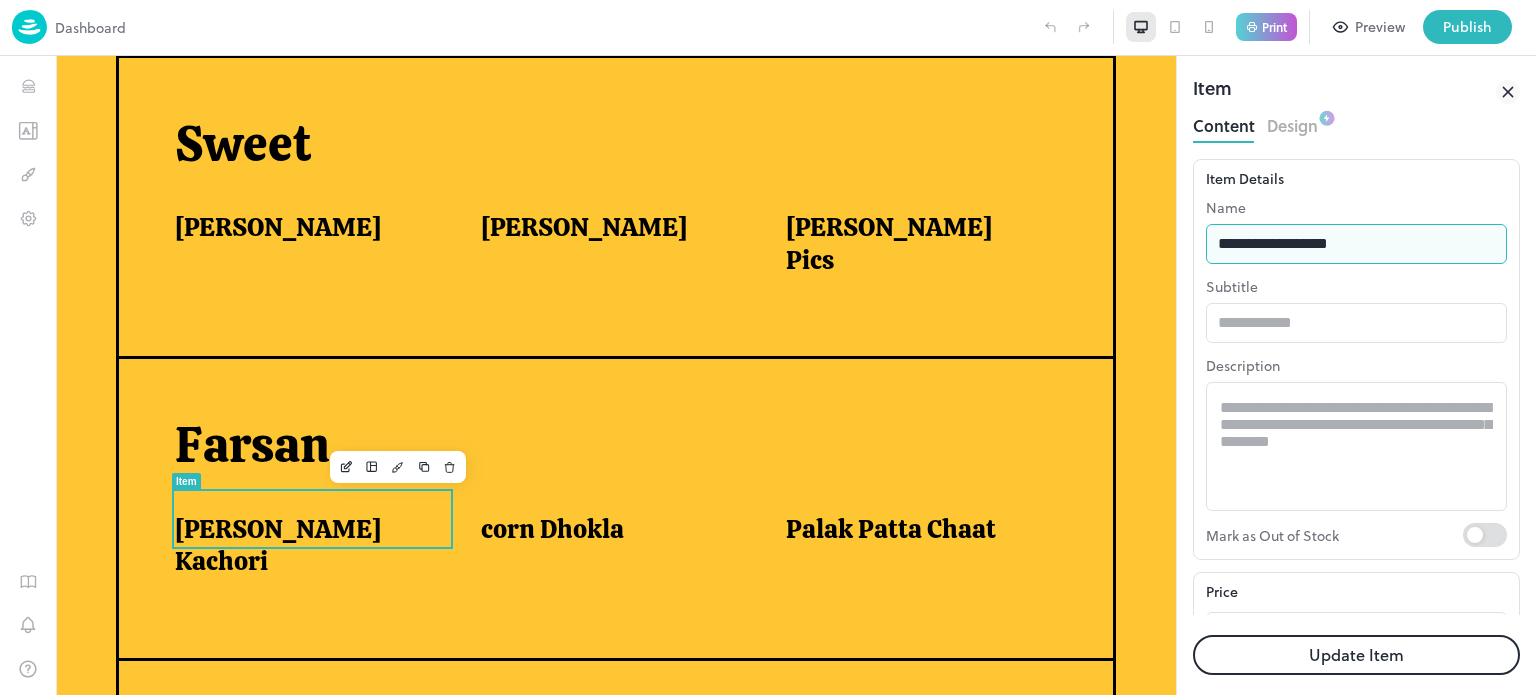 click on "**********" at bounding box center [1356, 244] 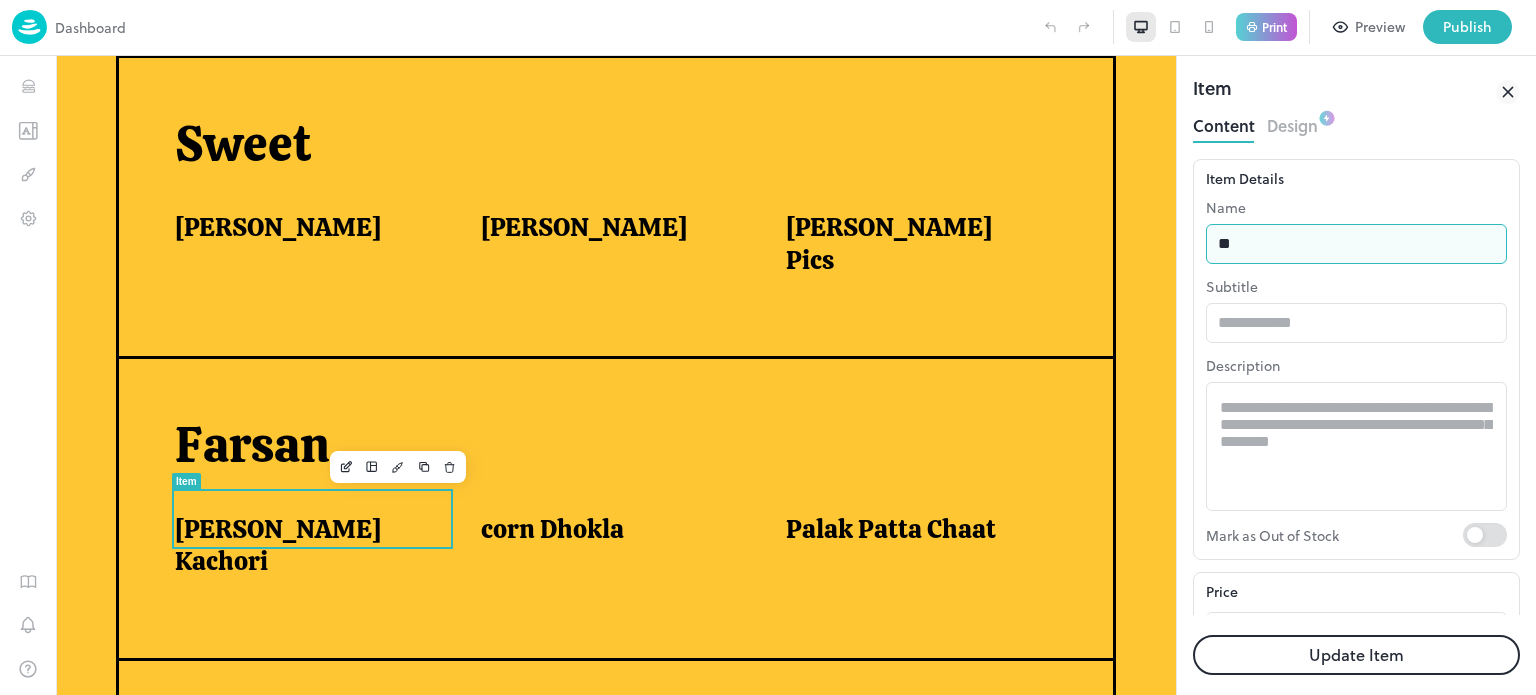 type on "*" 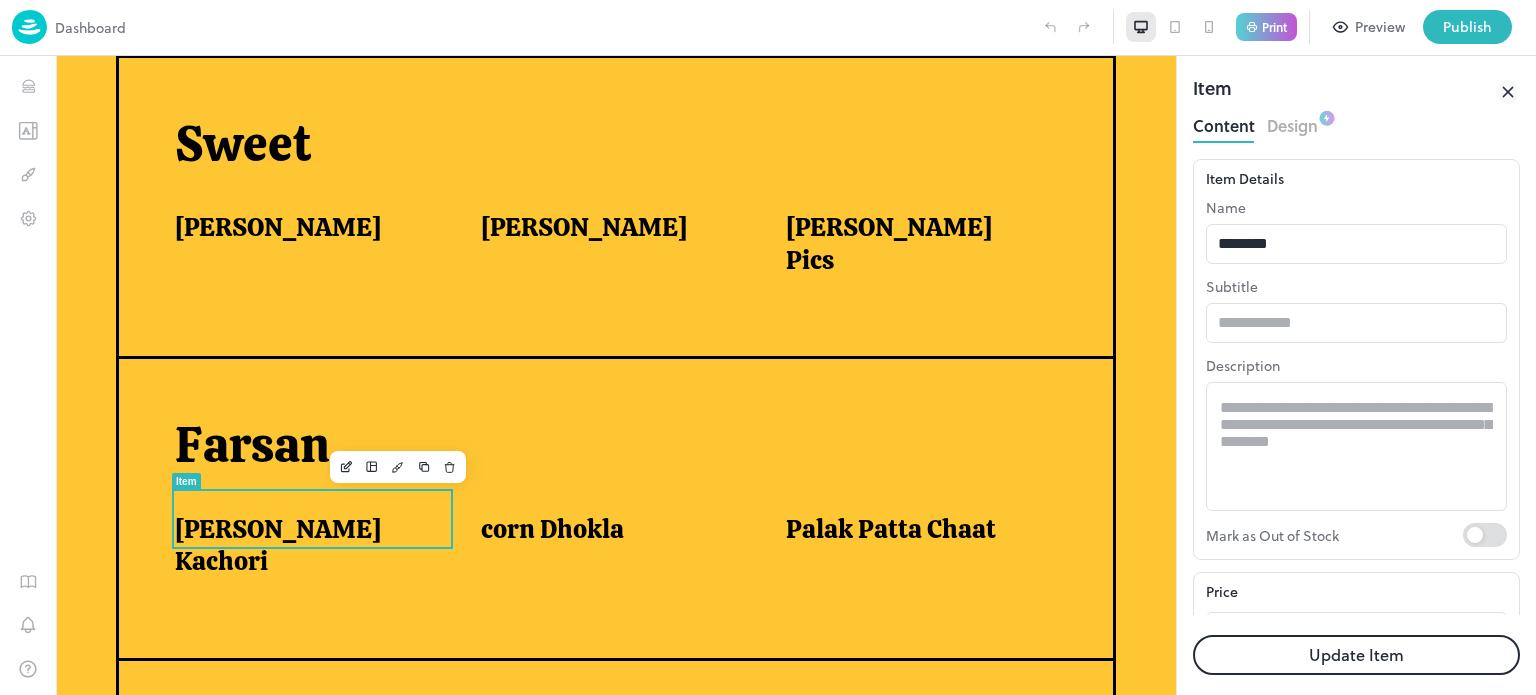 click on "Update Item" at bounding box center [1356, 655] 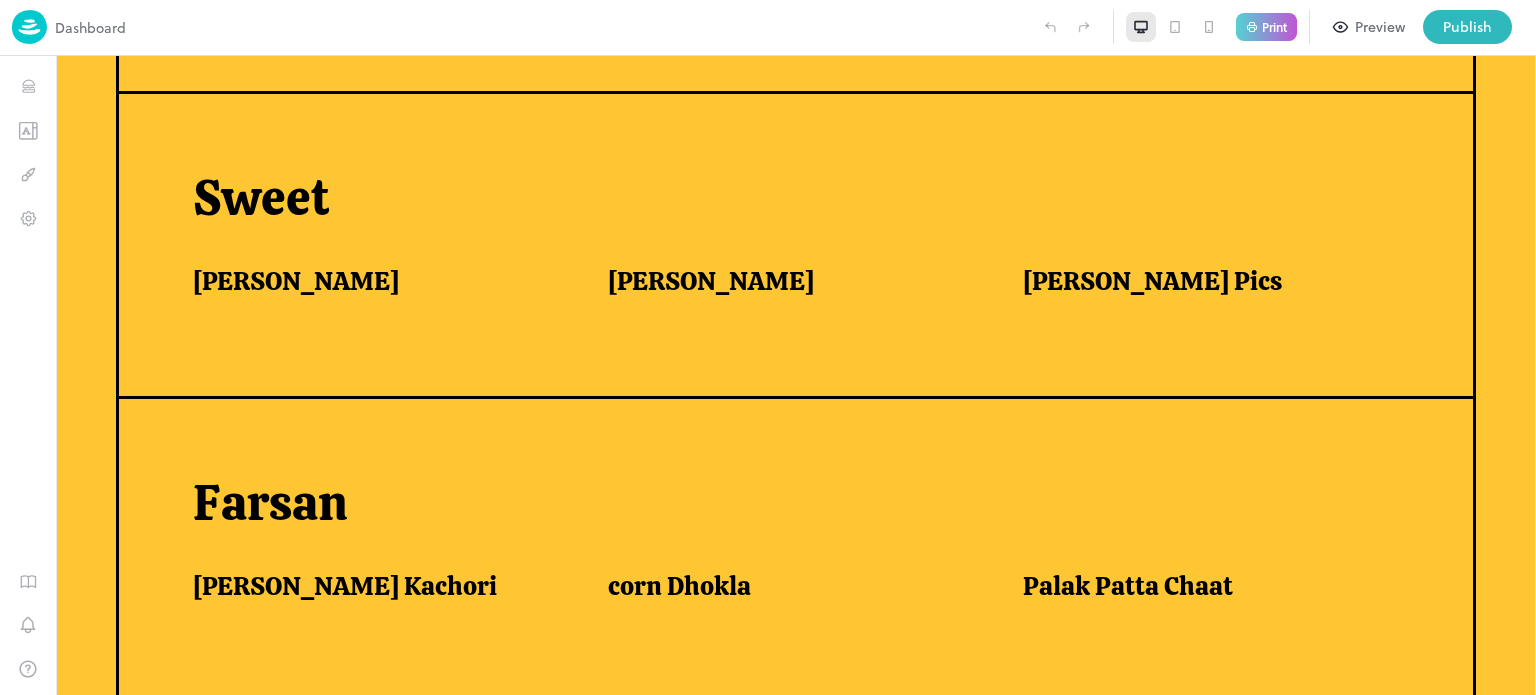 scroll, scrollTop: 868, scrollLeft: 0, axis: vertical 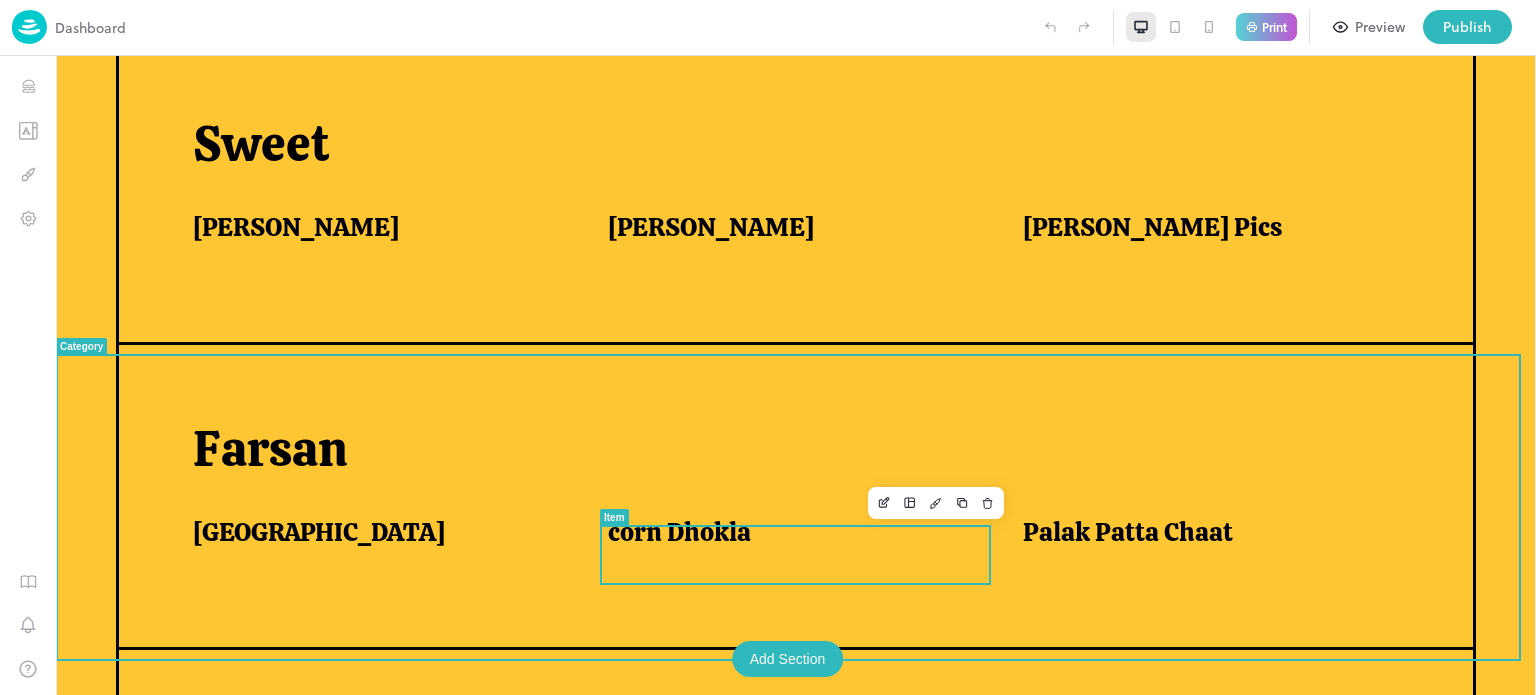 click on "corn Dhokla" at bounding box center (679, 532) 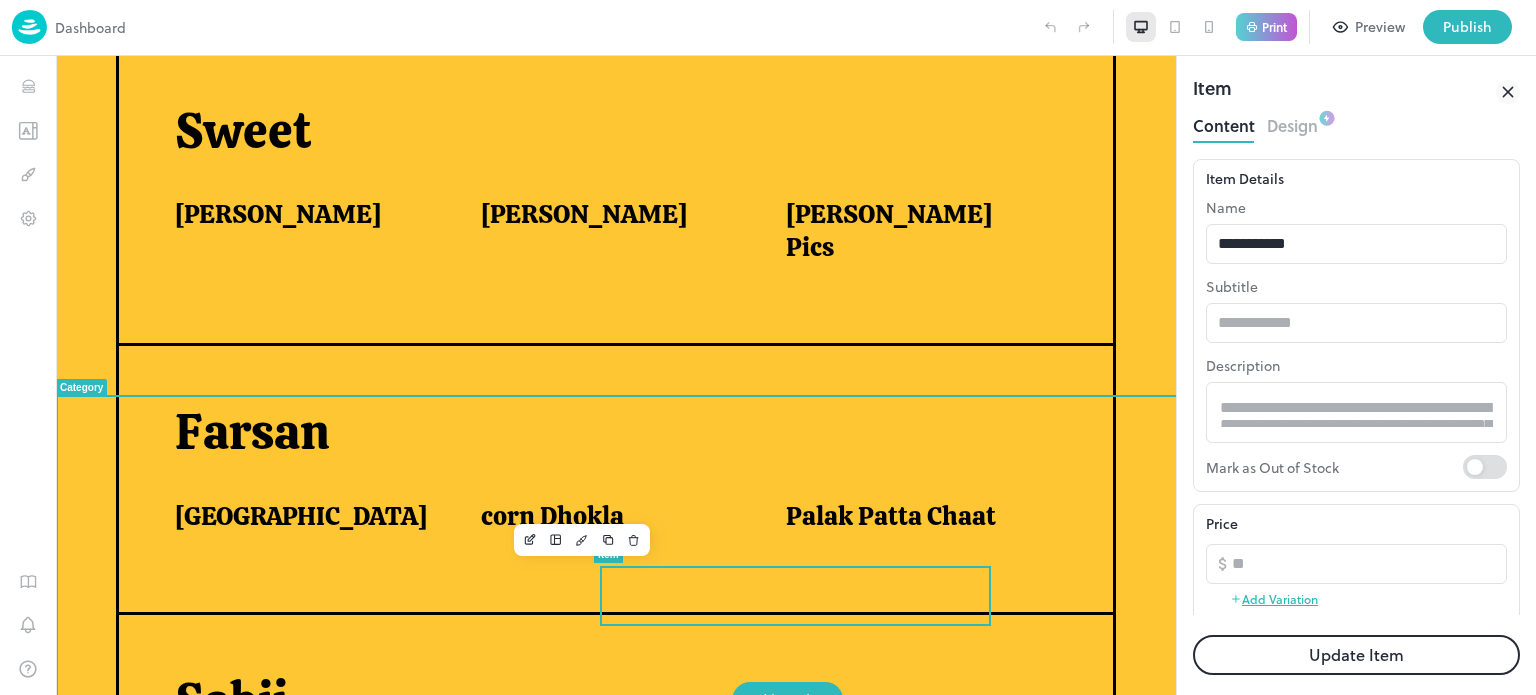 scroll, scrollTop: 0, scrollLeft: 0, axis: both 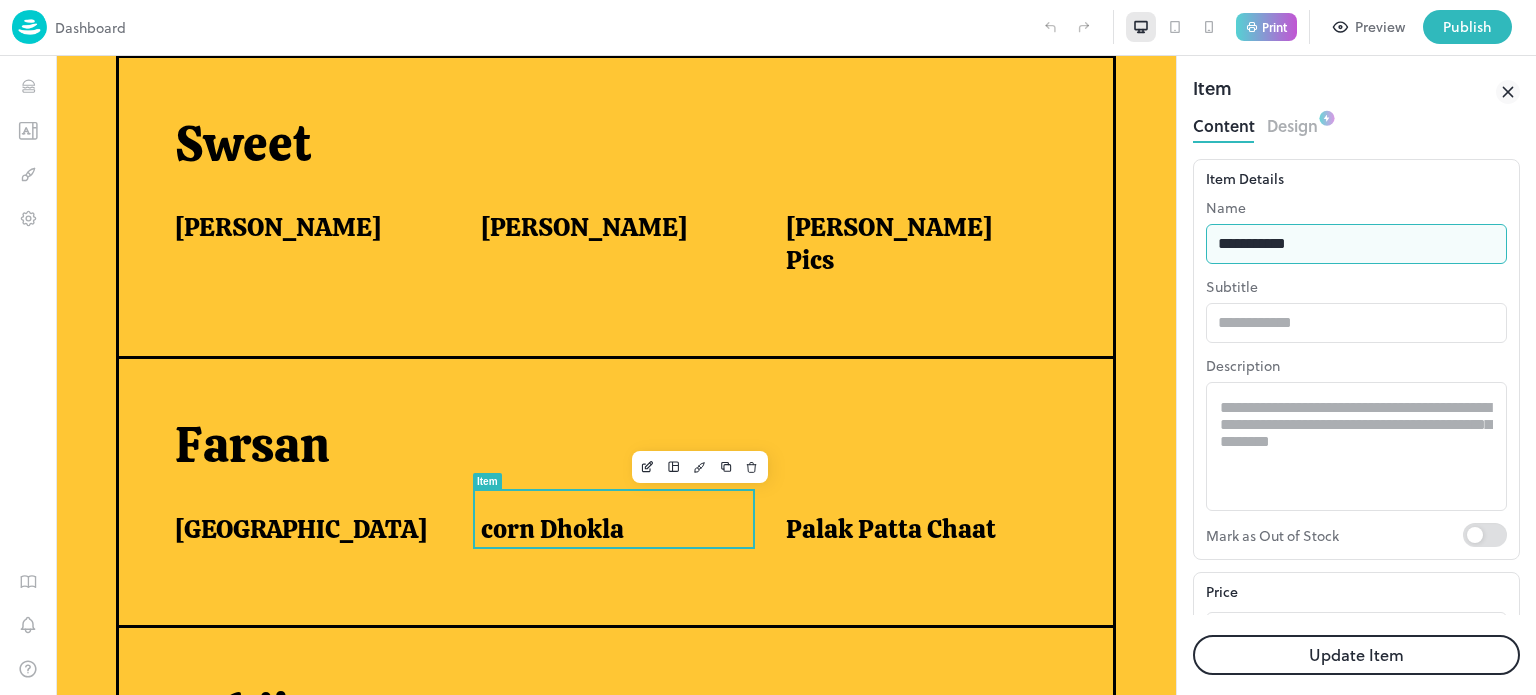 click on "**********" at bounding box center [1356, 244] 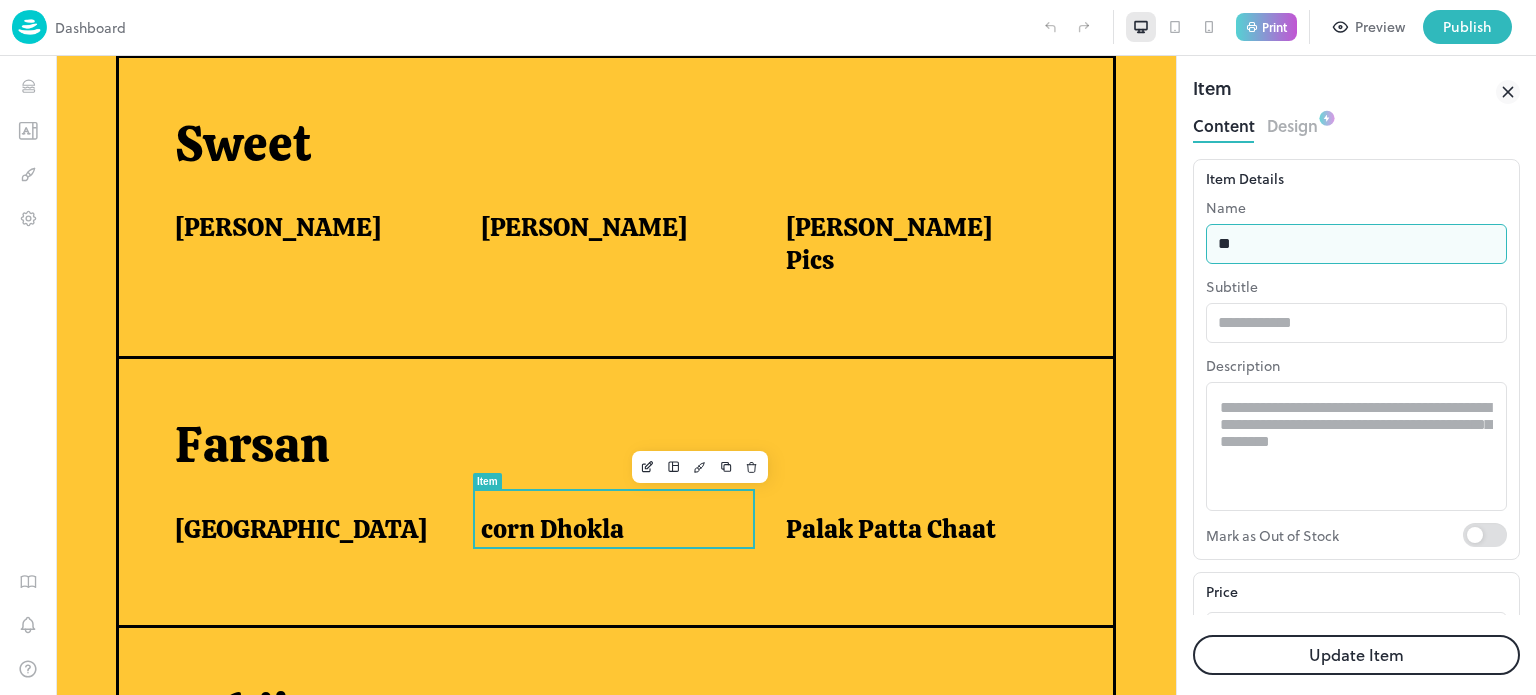 type on "*" 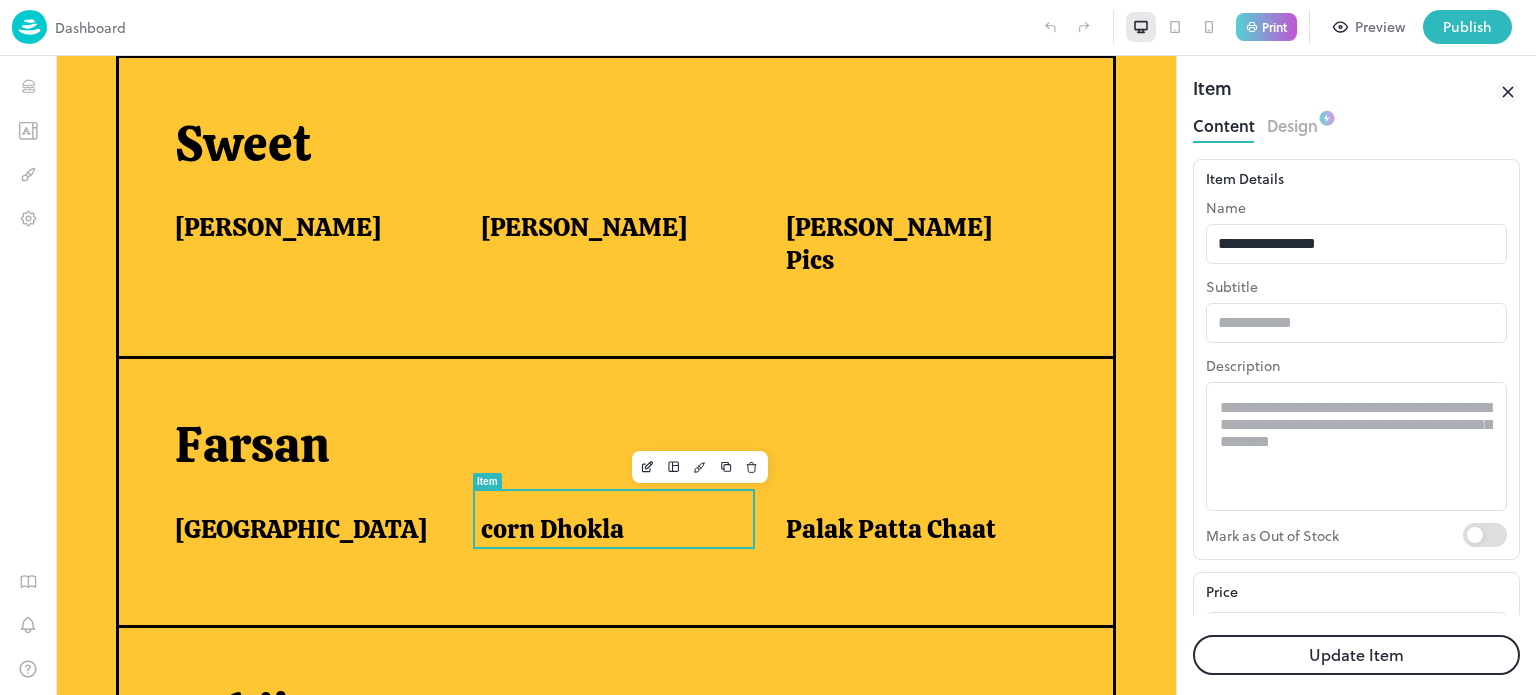 click on "Update Item" at bounding box center [1356, 655] 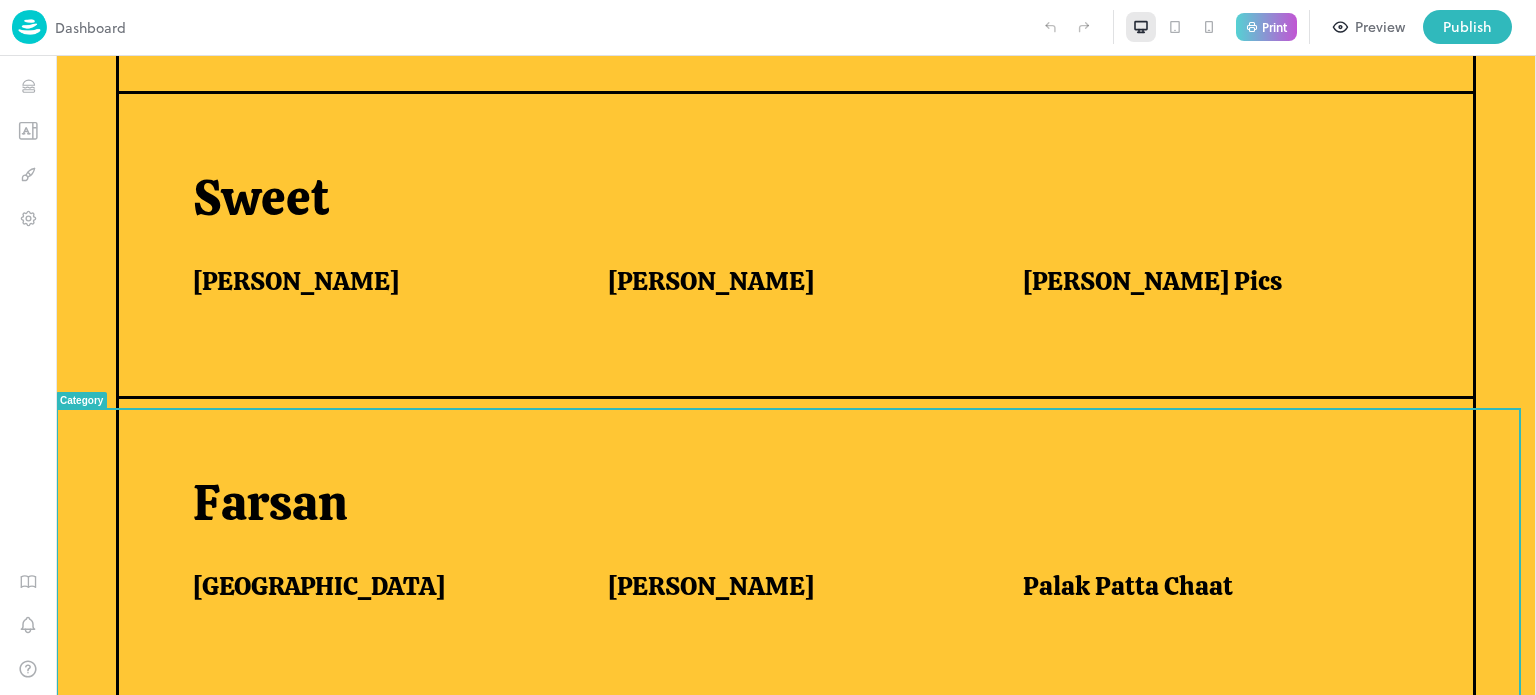 scroll, scrollTop: 868, scrollLeft: 0, axis: vertical 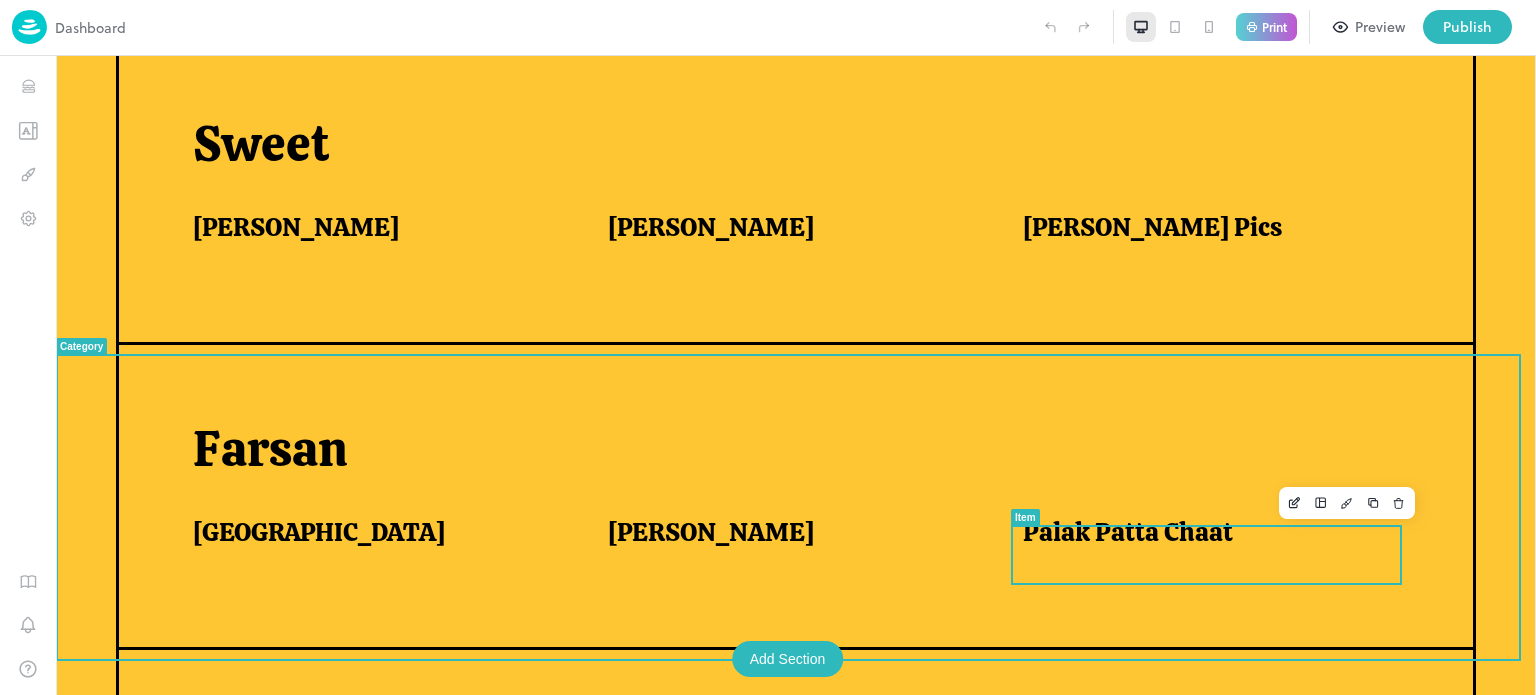 click on "Palak Patta Chaat" at bounding box center [1206, 532] 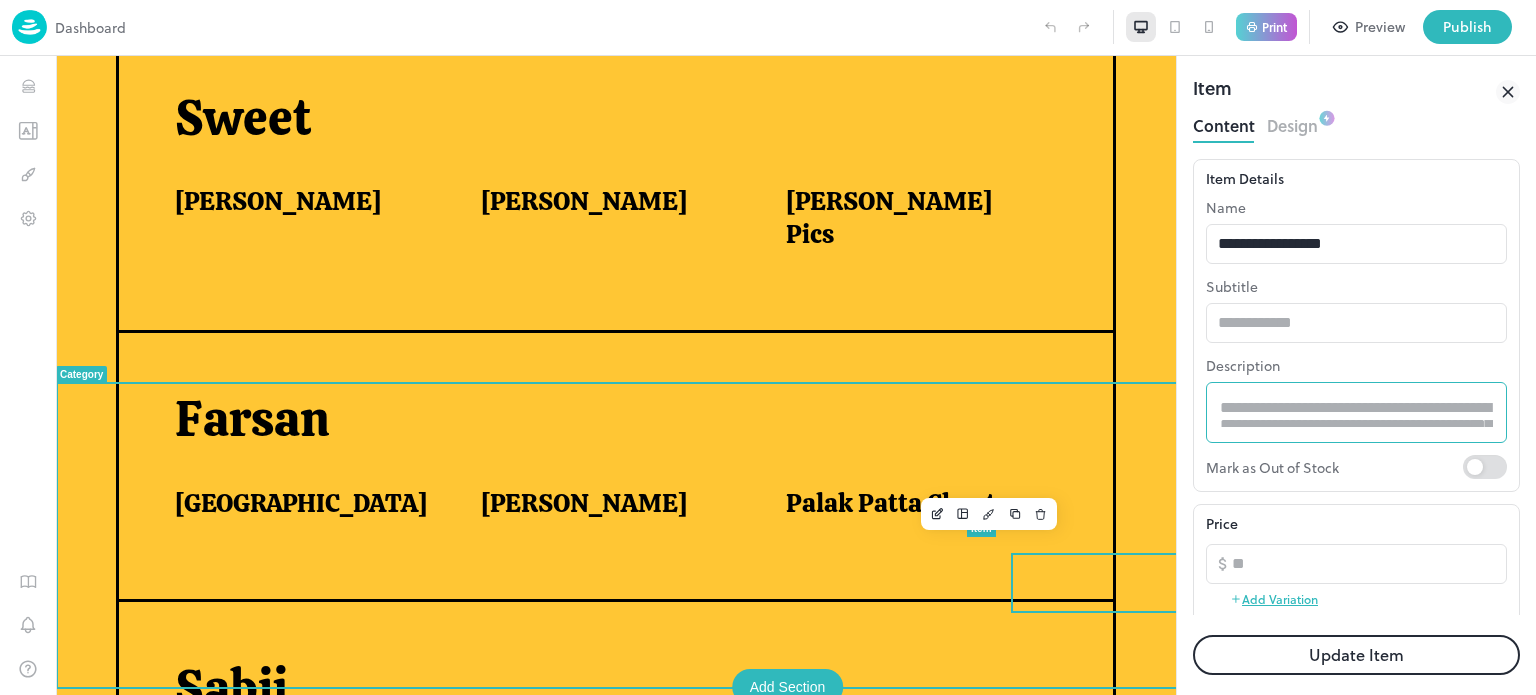 scroll, scrollTop: 0, scrollLeft: 0, axis: both 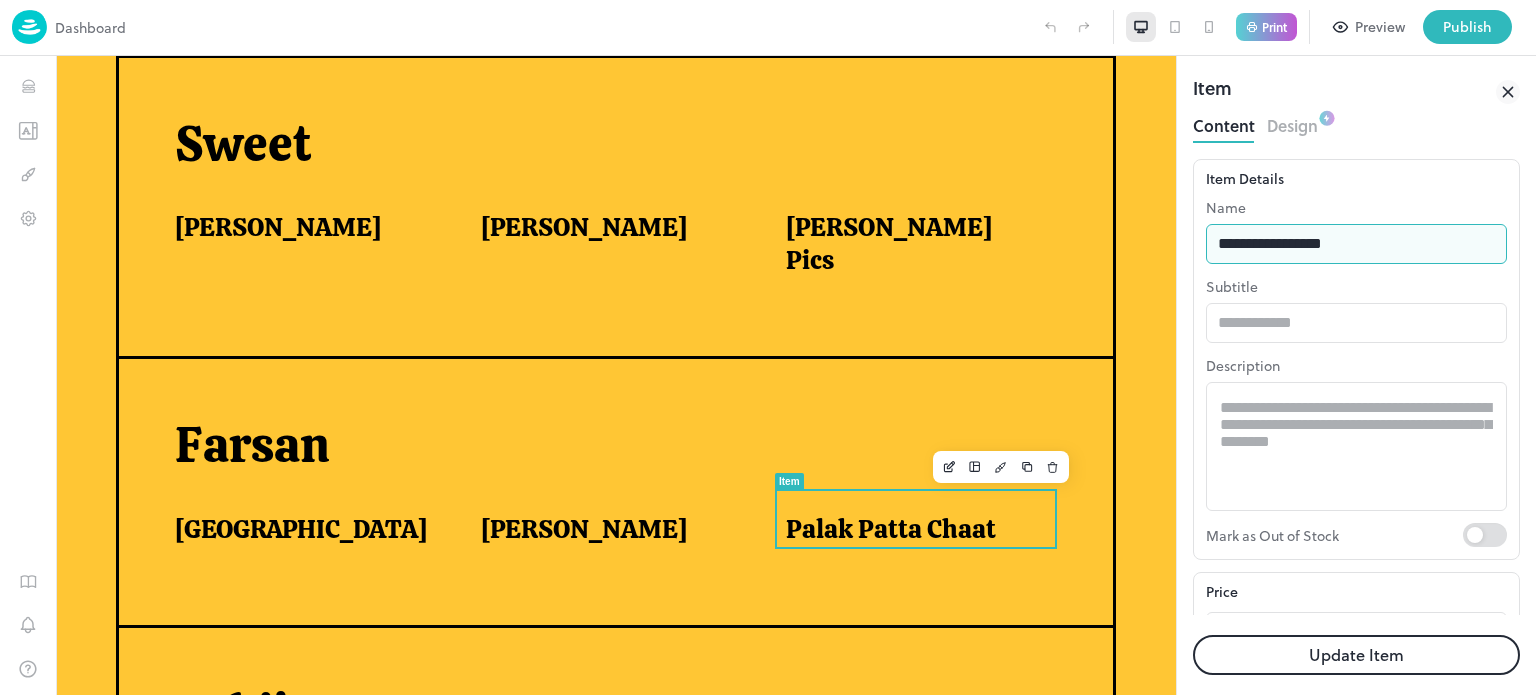 click on "**********" at bounding box center (1356, 244) 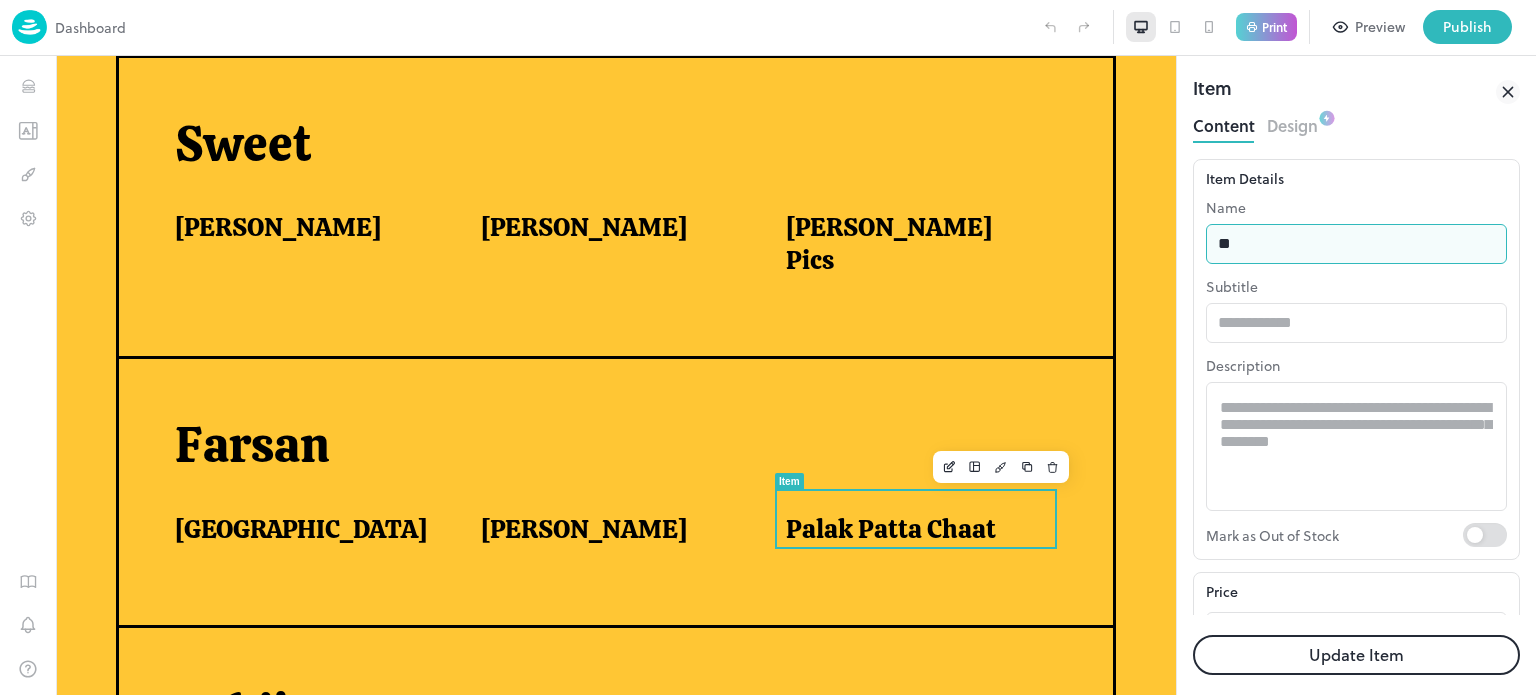 type on "*" 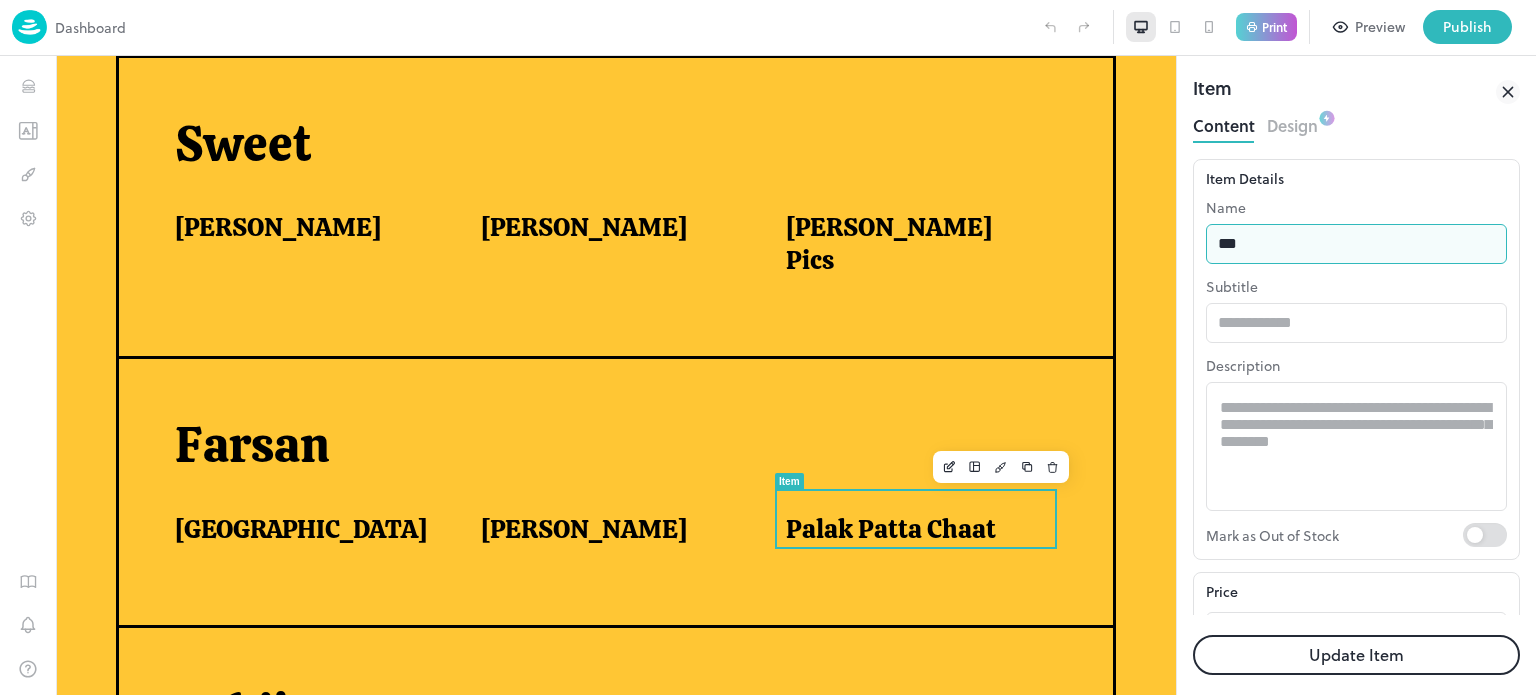 type on "**********" 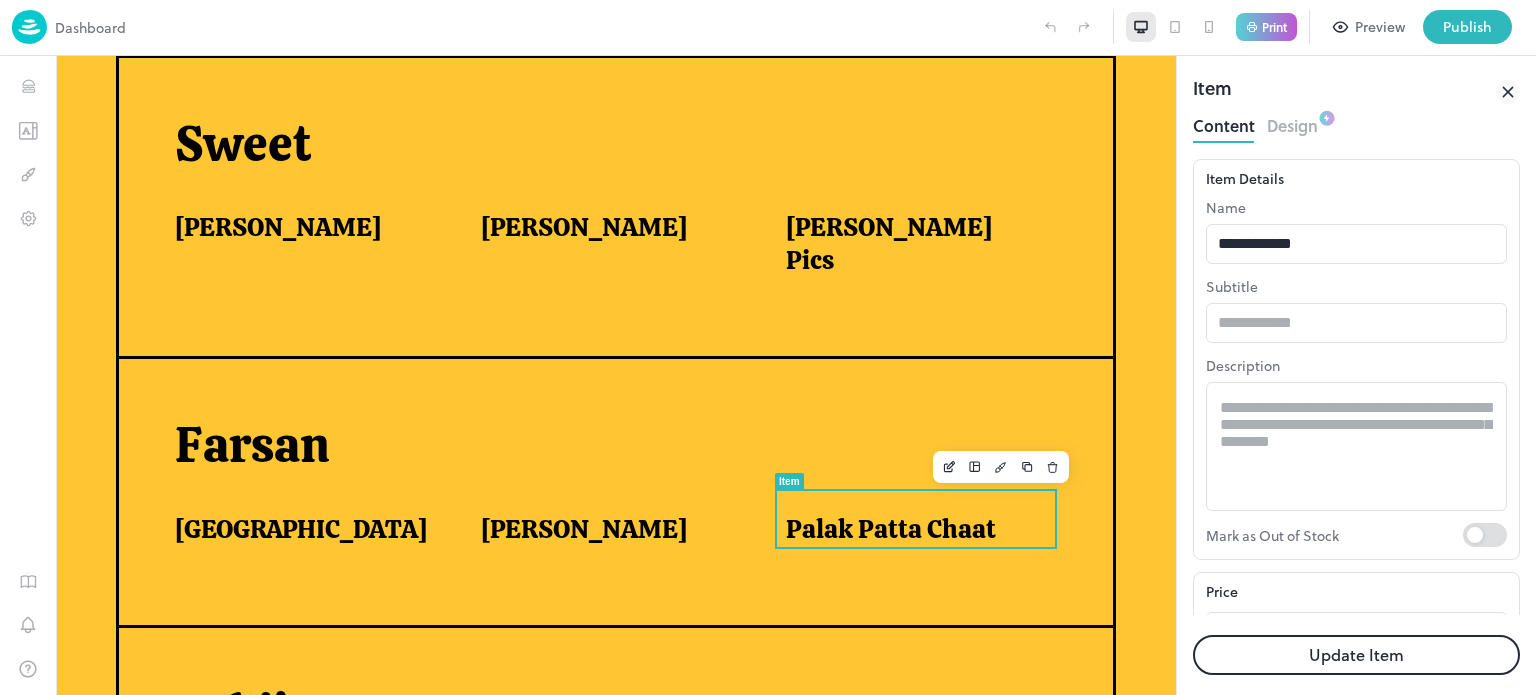 click on "Update Item" at bounding box center (1356, 655) 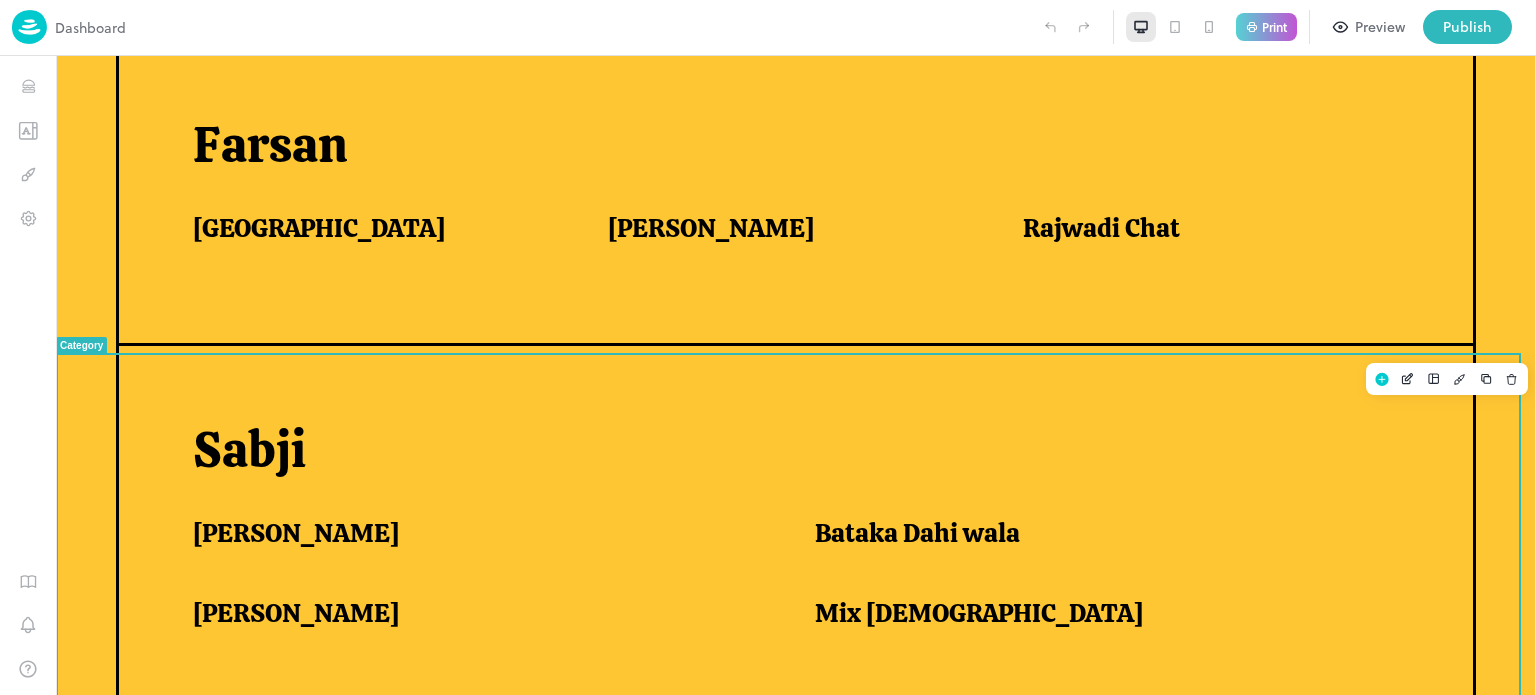 scroll, scrollTop: 1182, scrollLeft: 0, axis: vertical 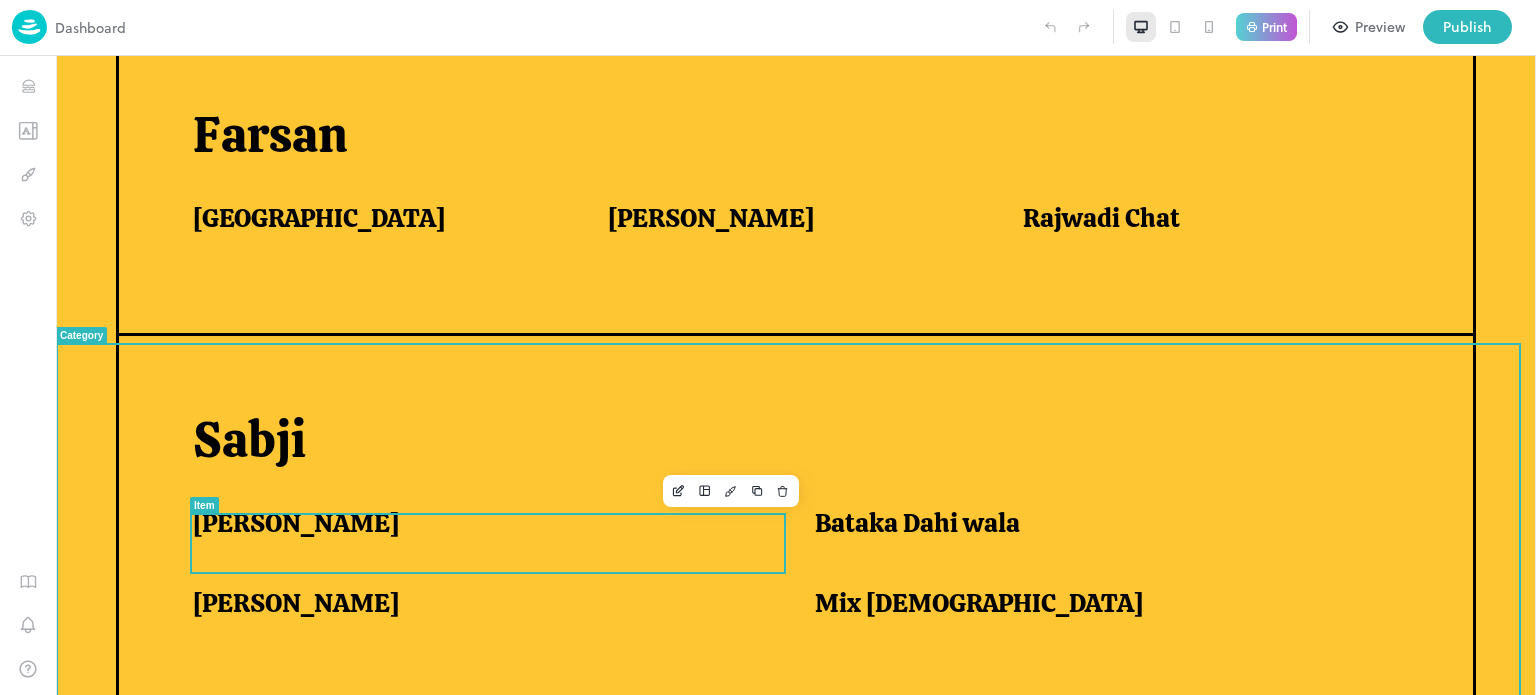 click on "[PERSON_NAME]" at bounding box center (479, 523) 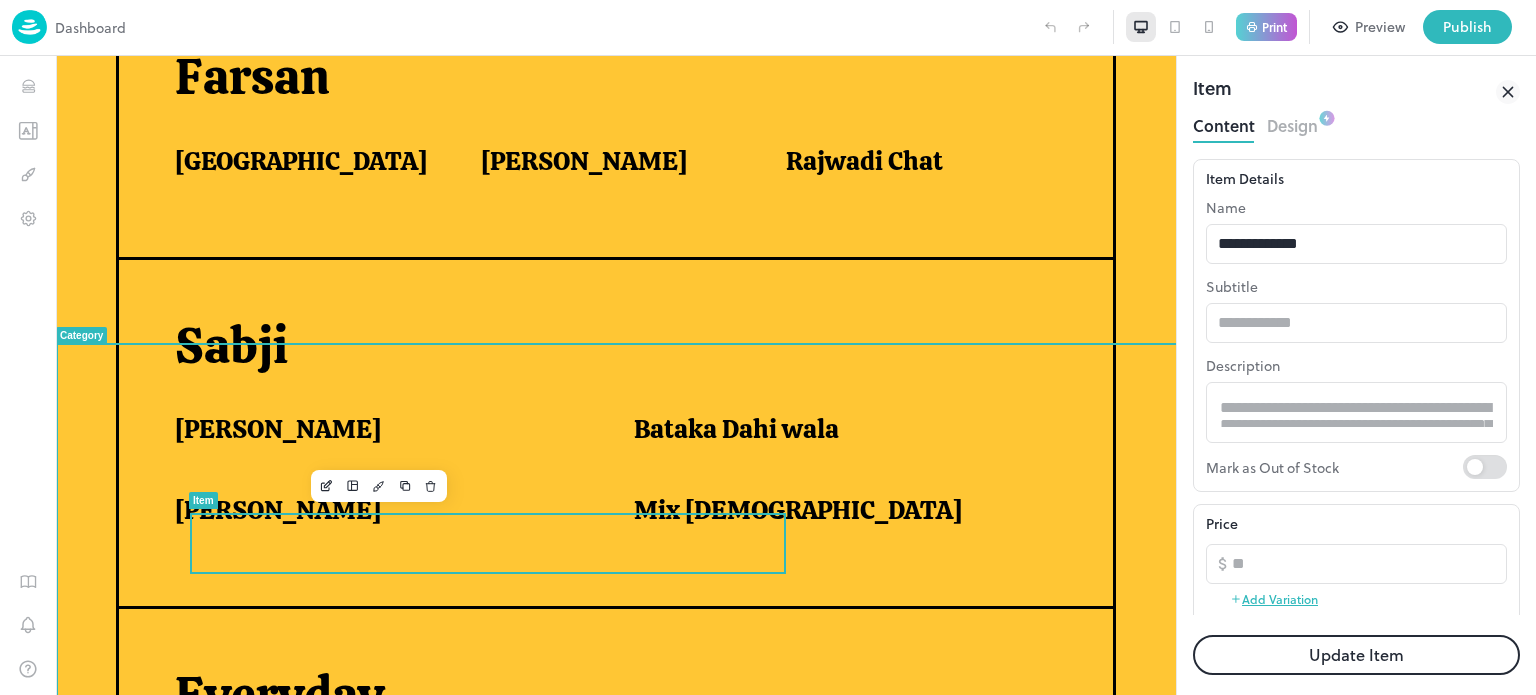scroll, scrollTop: 1135, scrollLeft: 0, axis: vertical 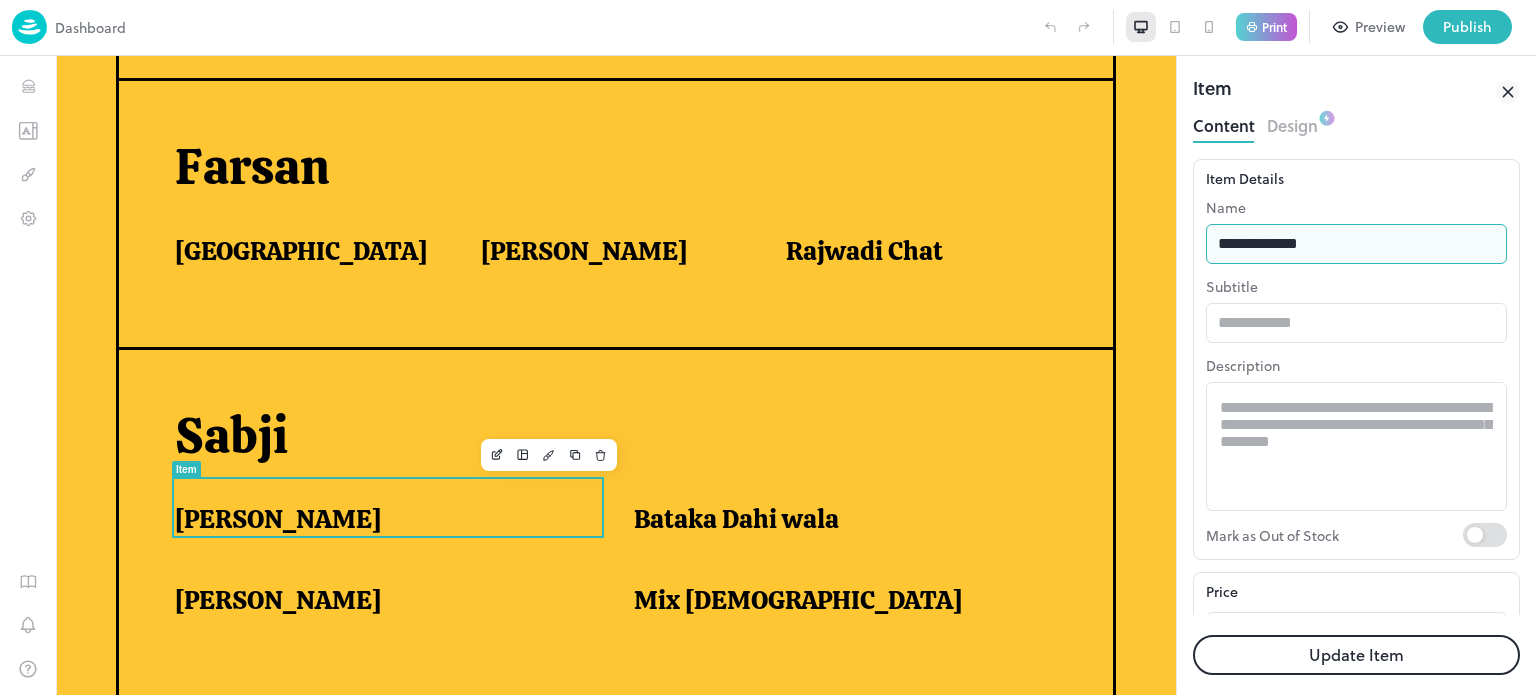 click on "**********" at bounding box center [1356, 244] 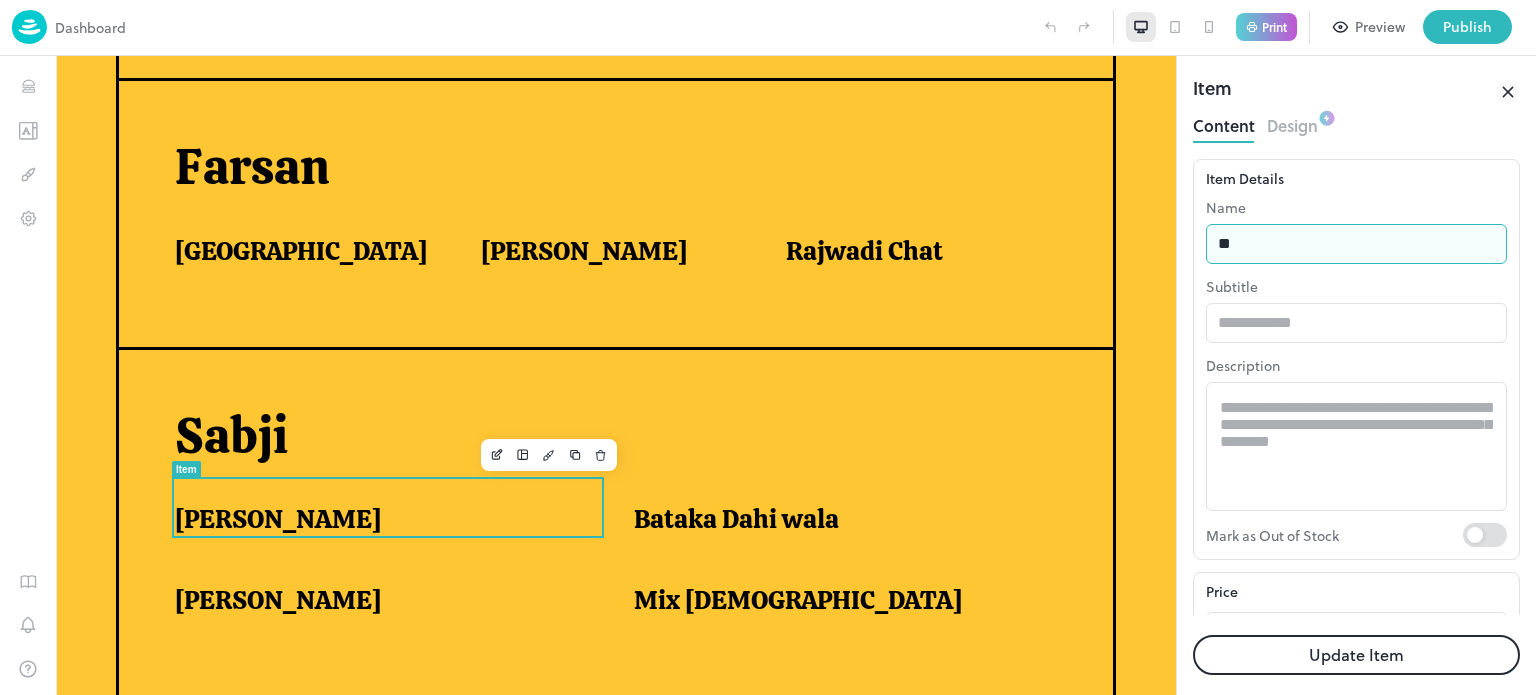 type on "*" 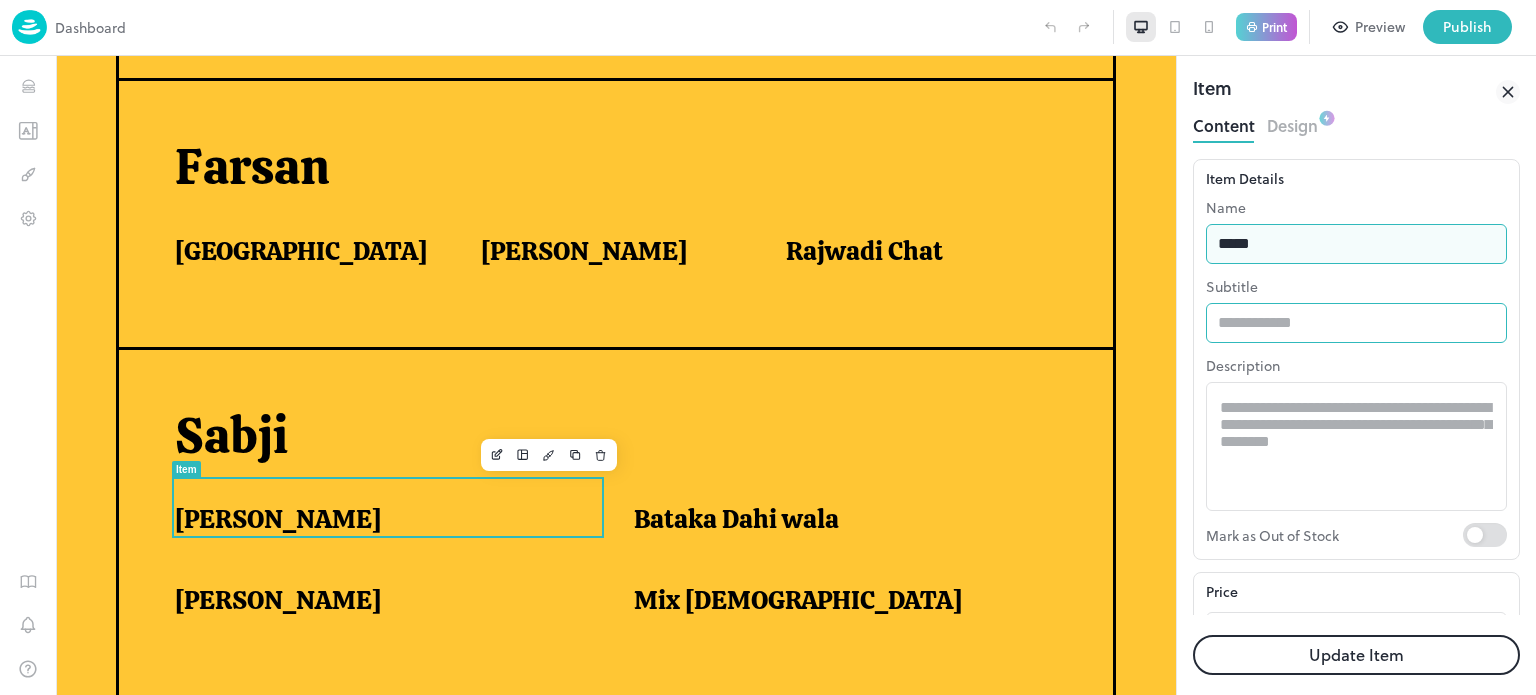type on "**********" 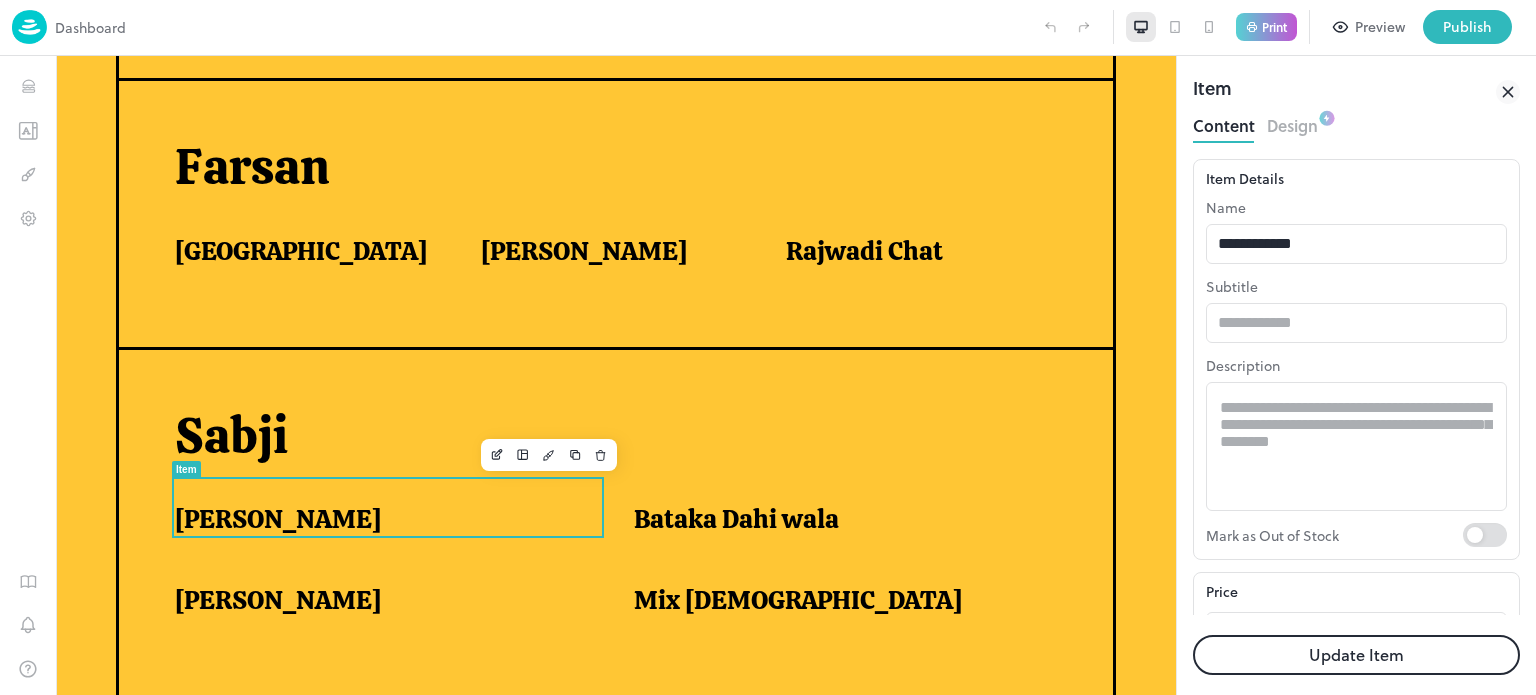 click on "Update Item" at bounding box center [1356, 655] 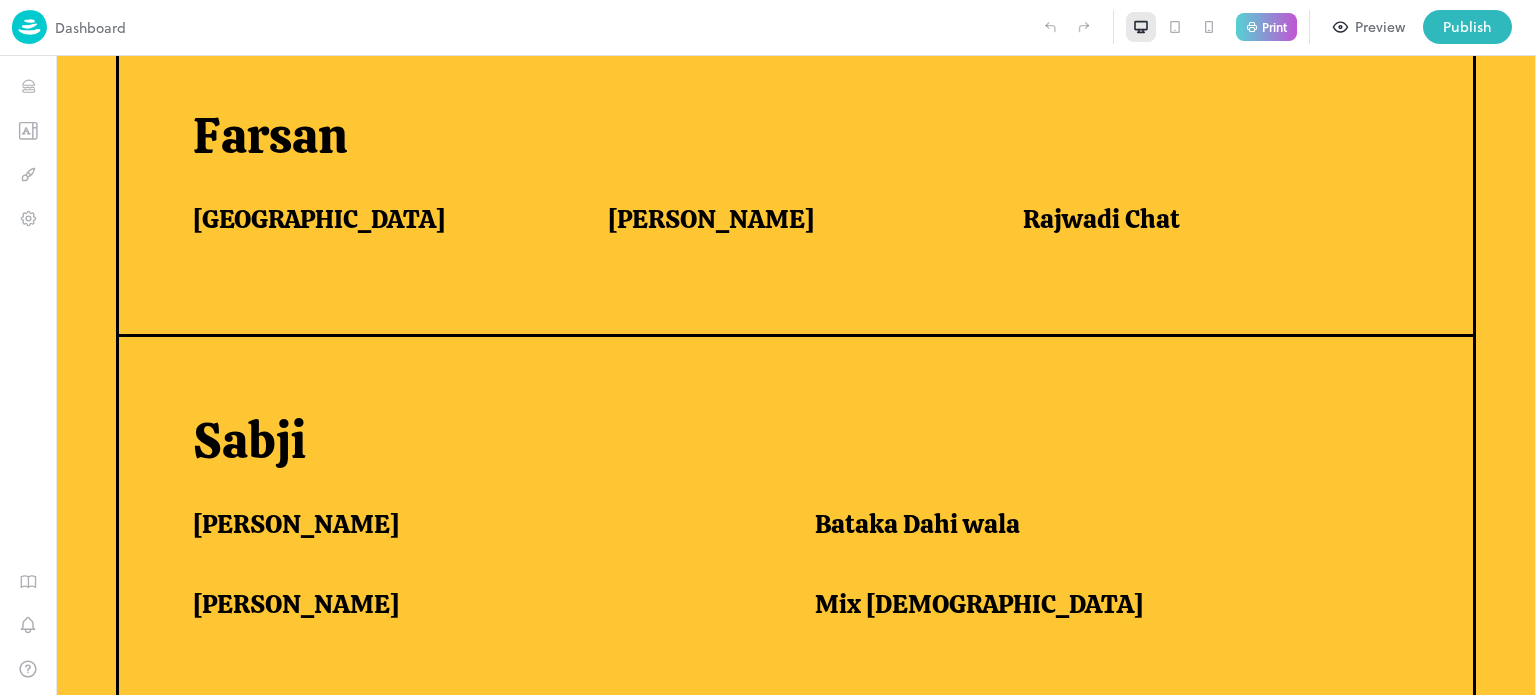 scroll, scrollTop: 1182, scrollLeft: 0, axis: vertical 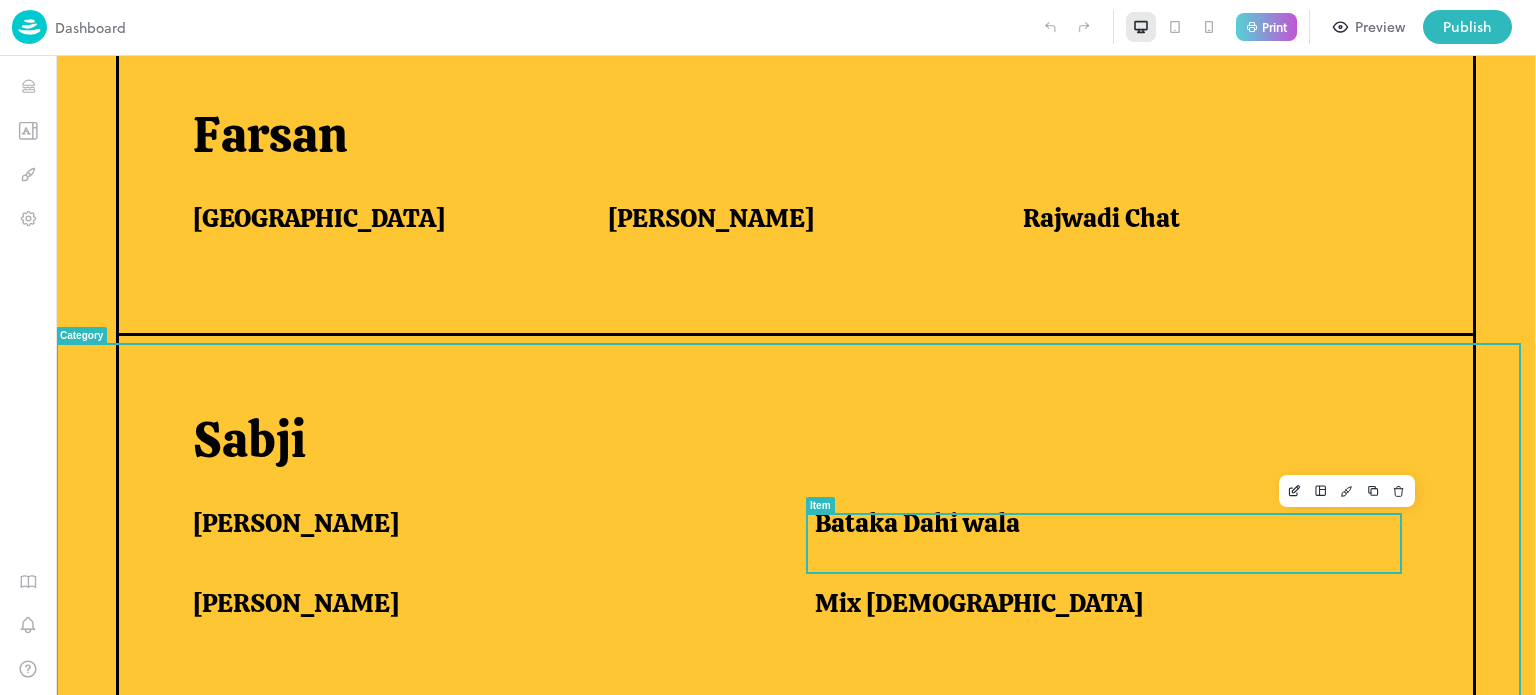 click on "Bataka Dahi wala" at bounding box center [917, 523] 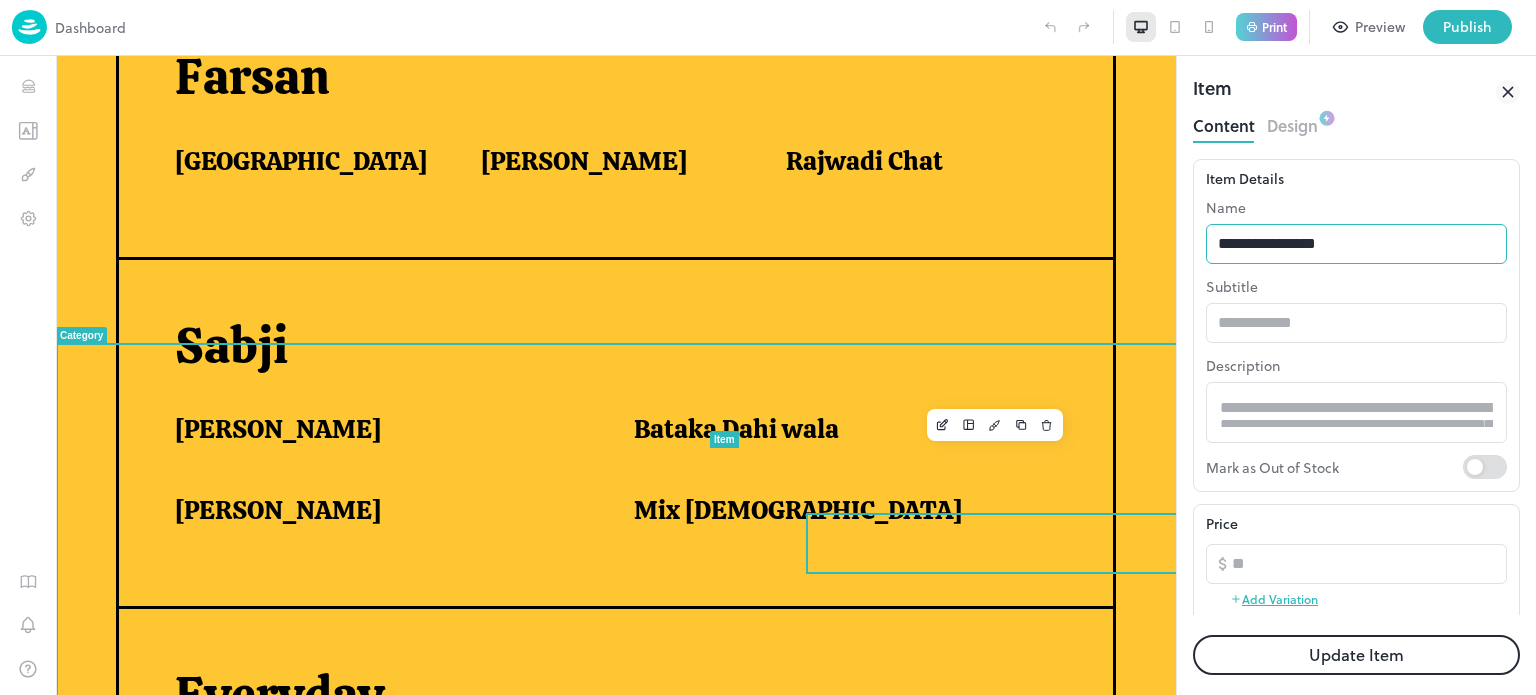 scroll, scrollTop: 1092, scrollLeft: 0, axis: vertical 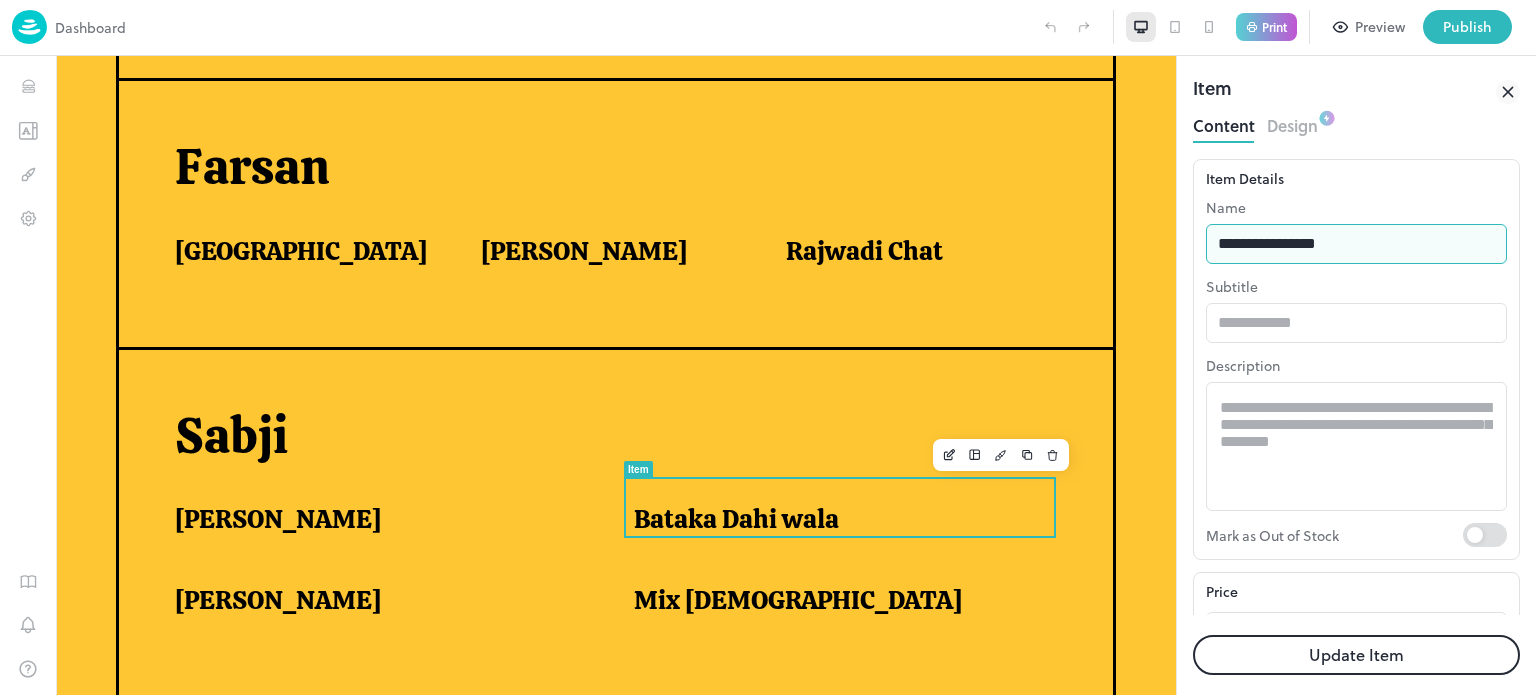 click on "**********" at bounding box center (1356, 244) 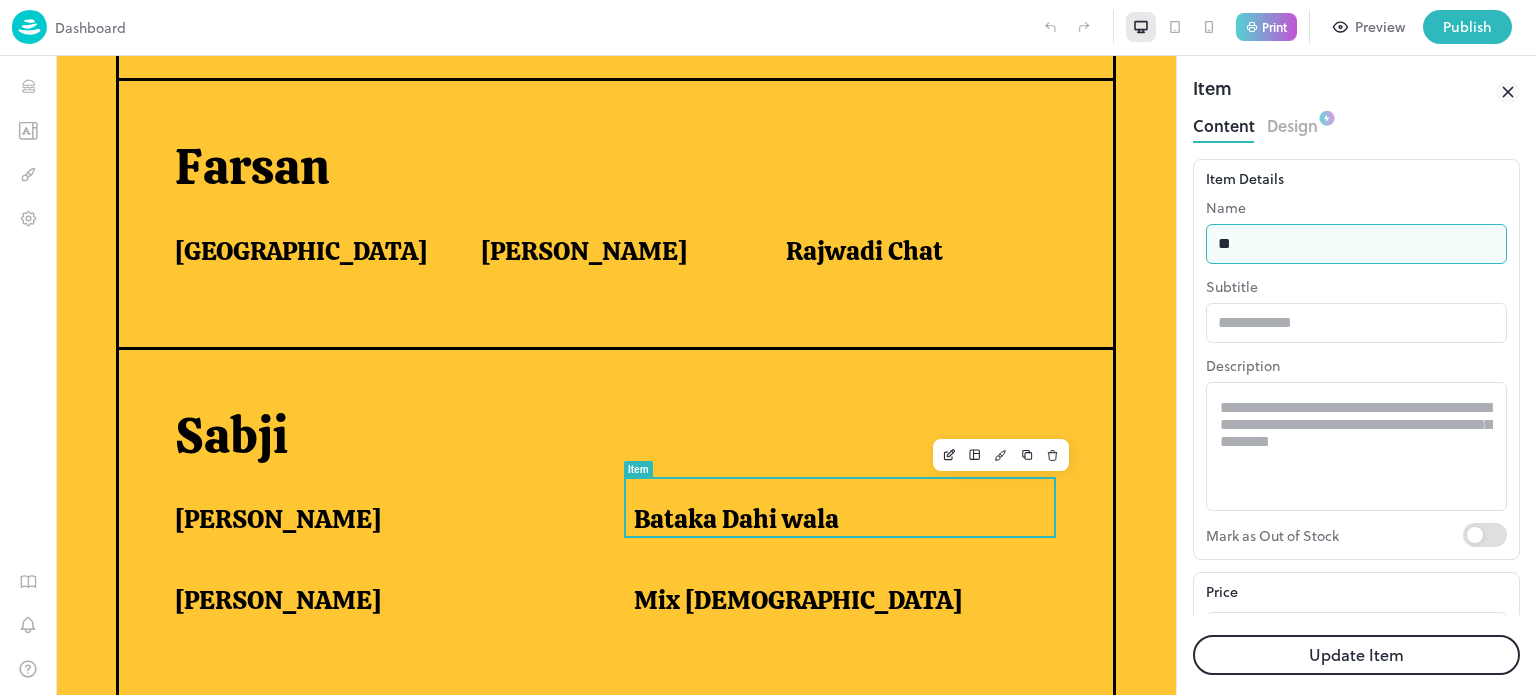 type on "*" 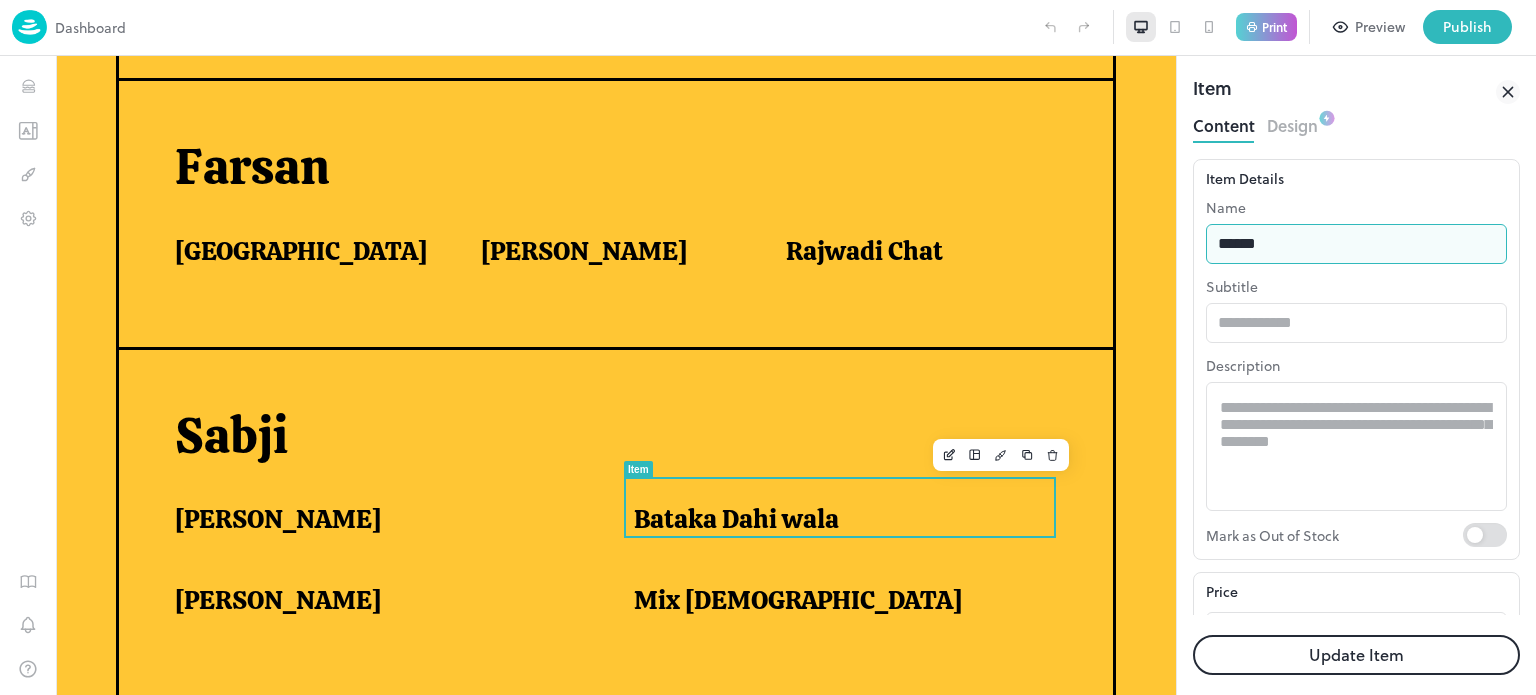 type on "**********" 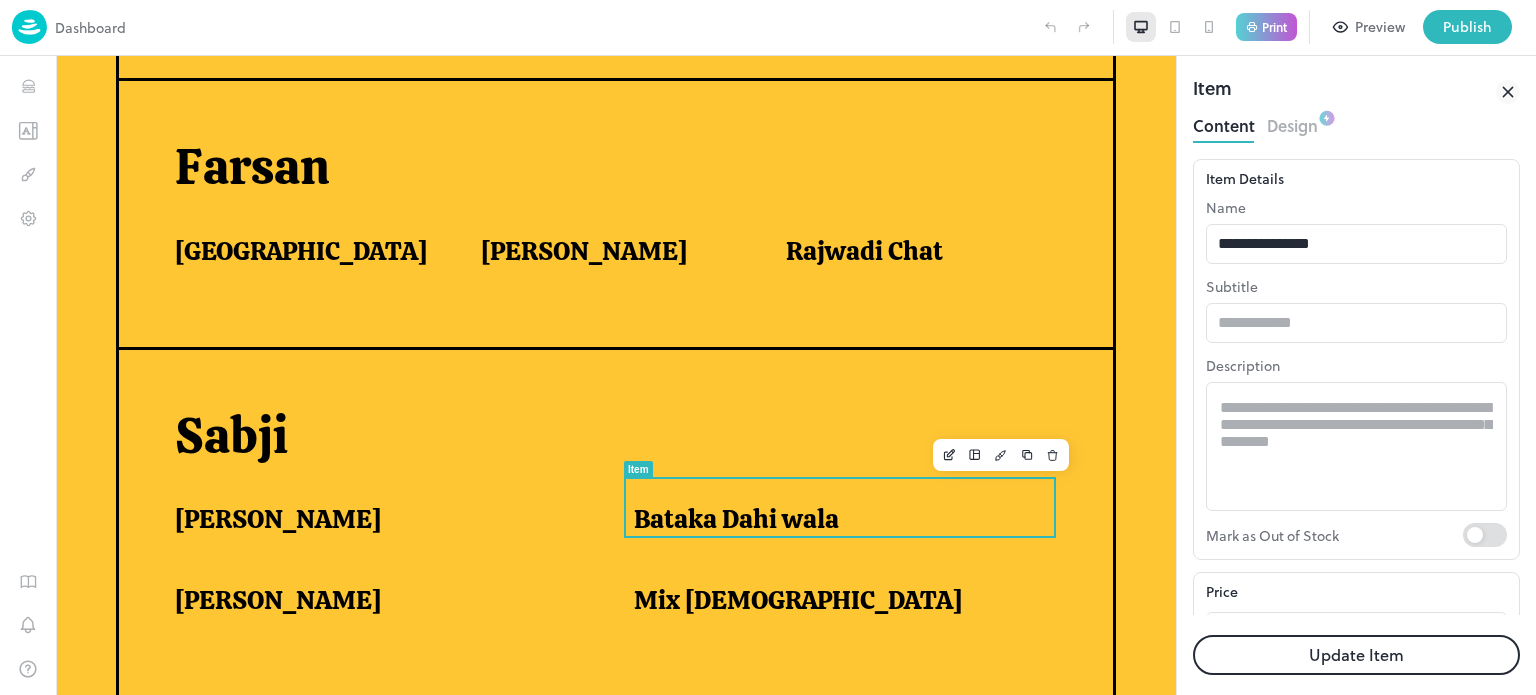 click on "Update Item" at bounding box center [1356, 655] 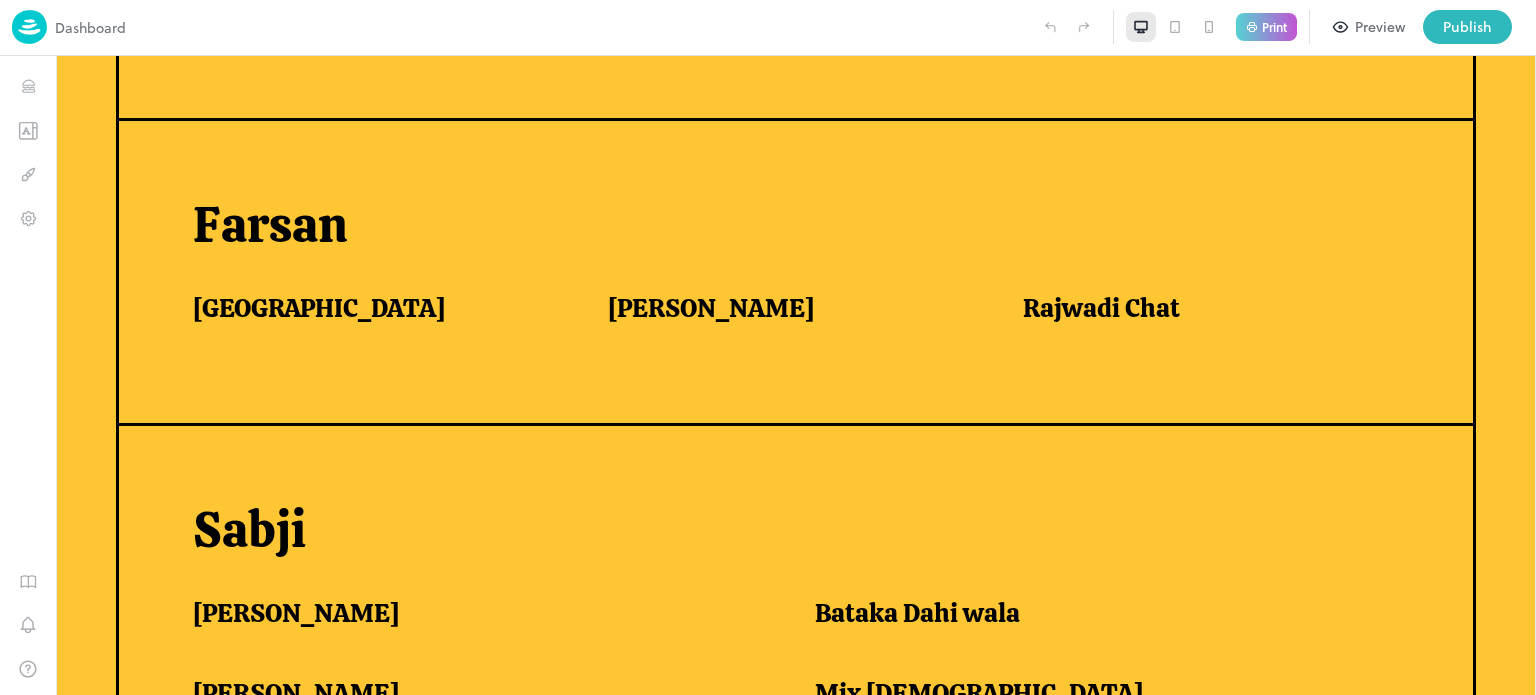 scroll, scrollTop: 1182, scrollLeft: 0, axis: vertical 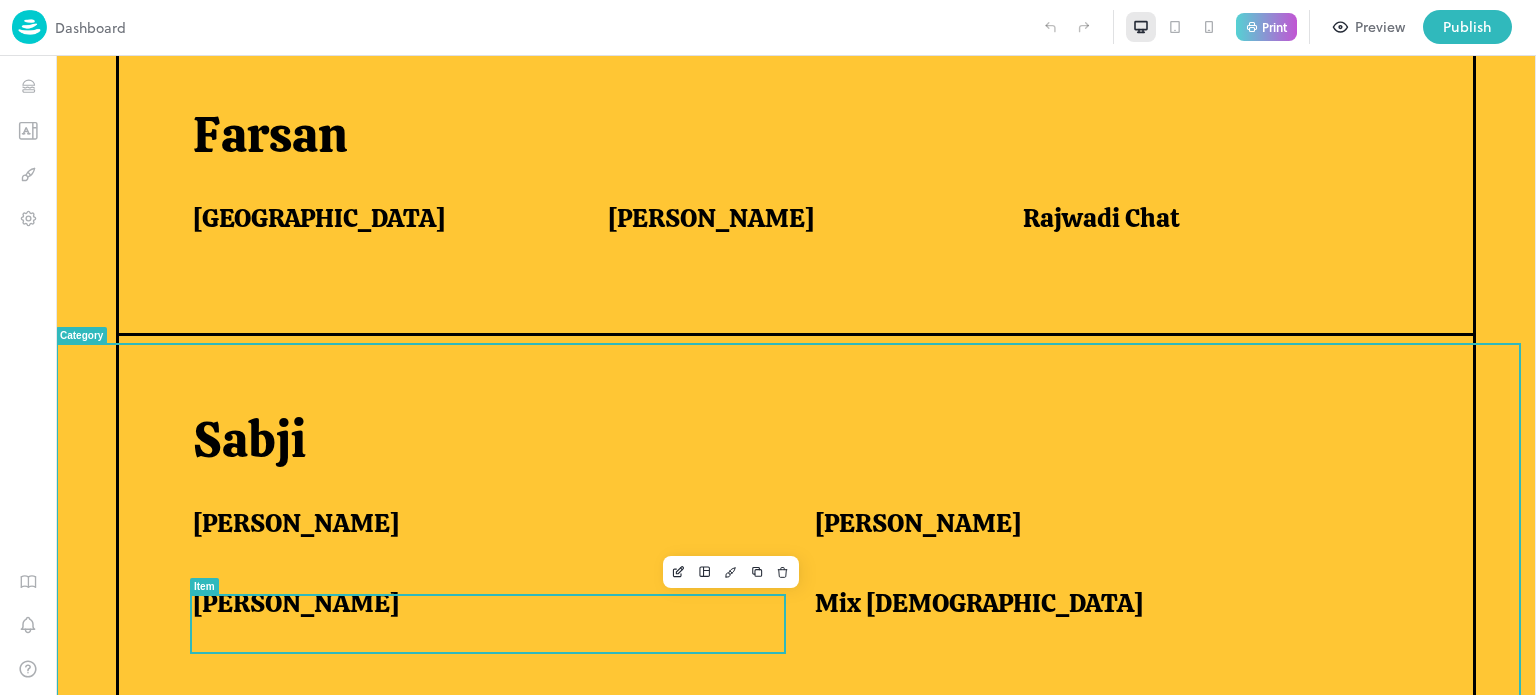 click on "[PERSON_NAME]" at bounding box center [479, 603] 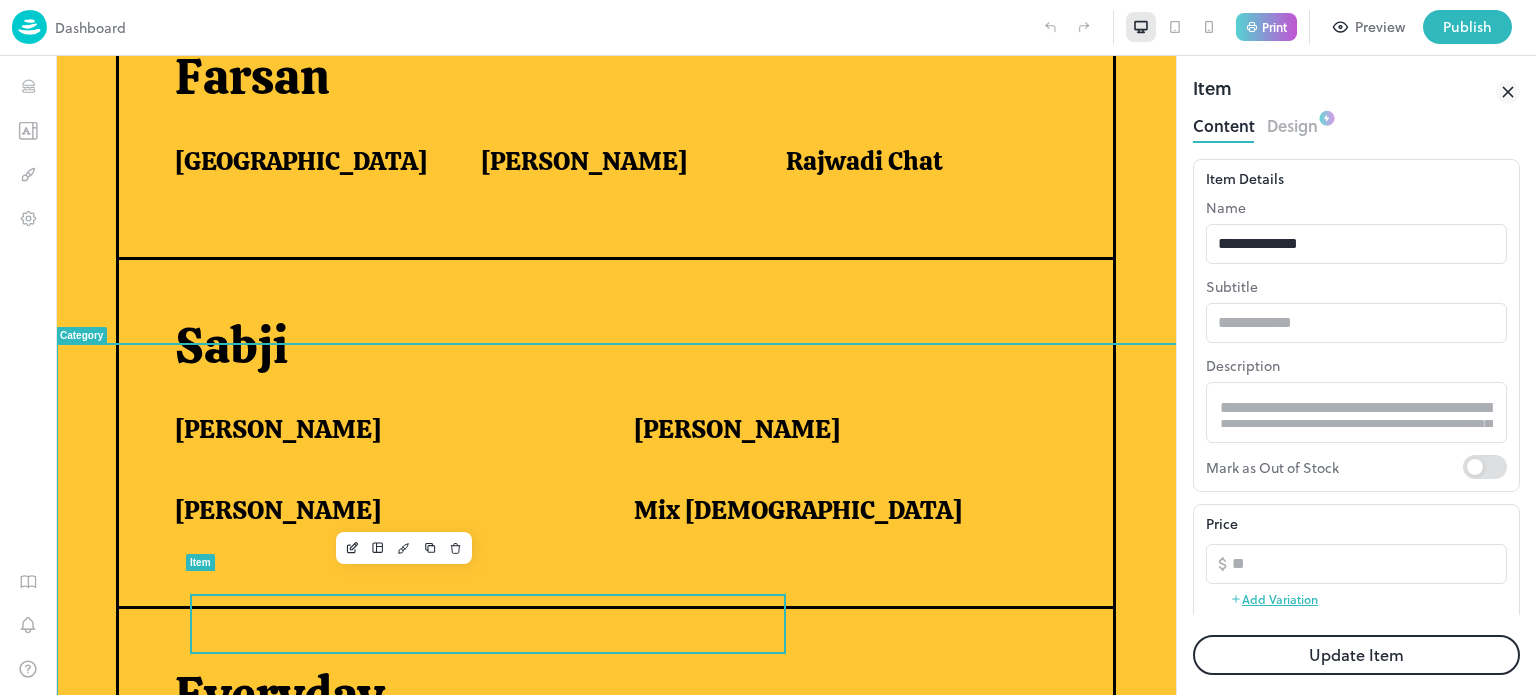 scroll, scrollTop: 1092, scrollLeft: 0, axis: vertical 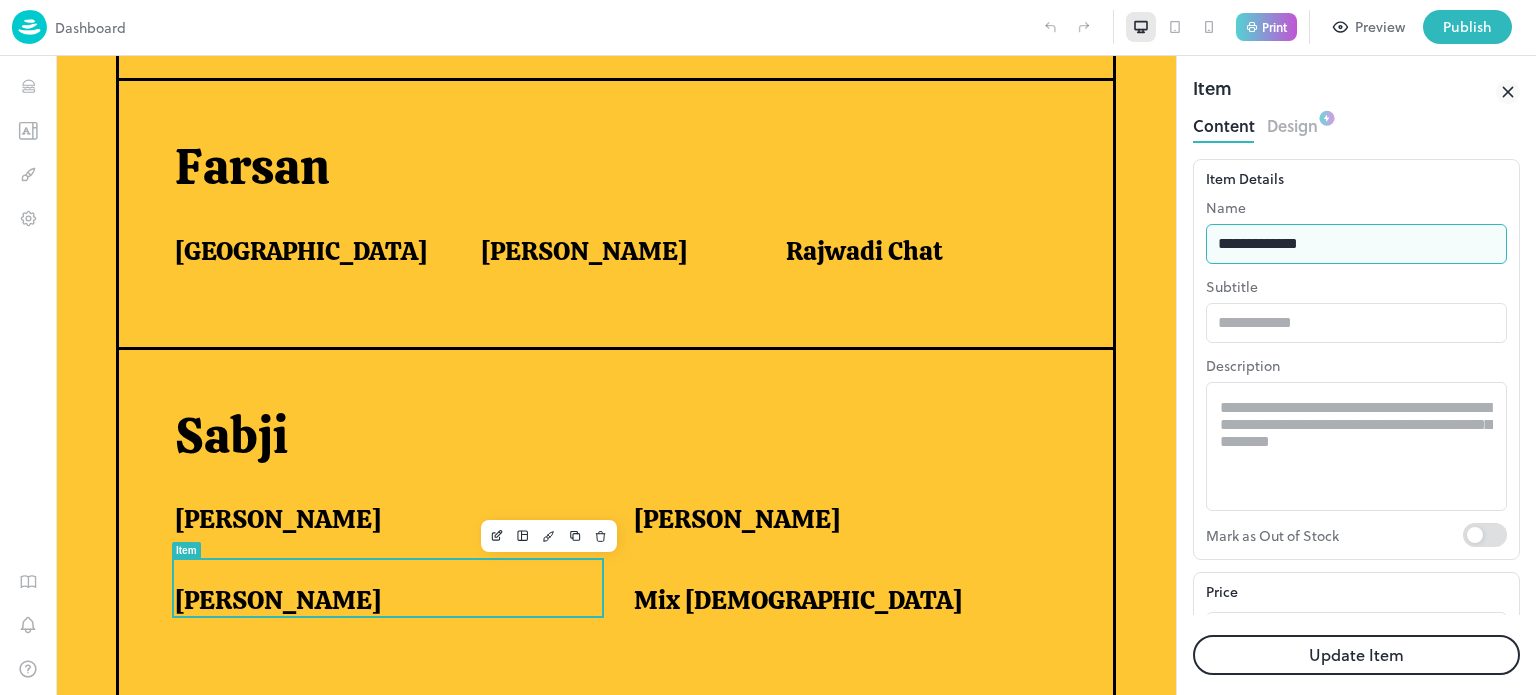 click on "**********" at bounding box center (1356, 244) 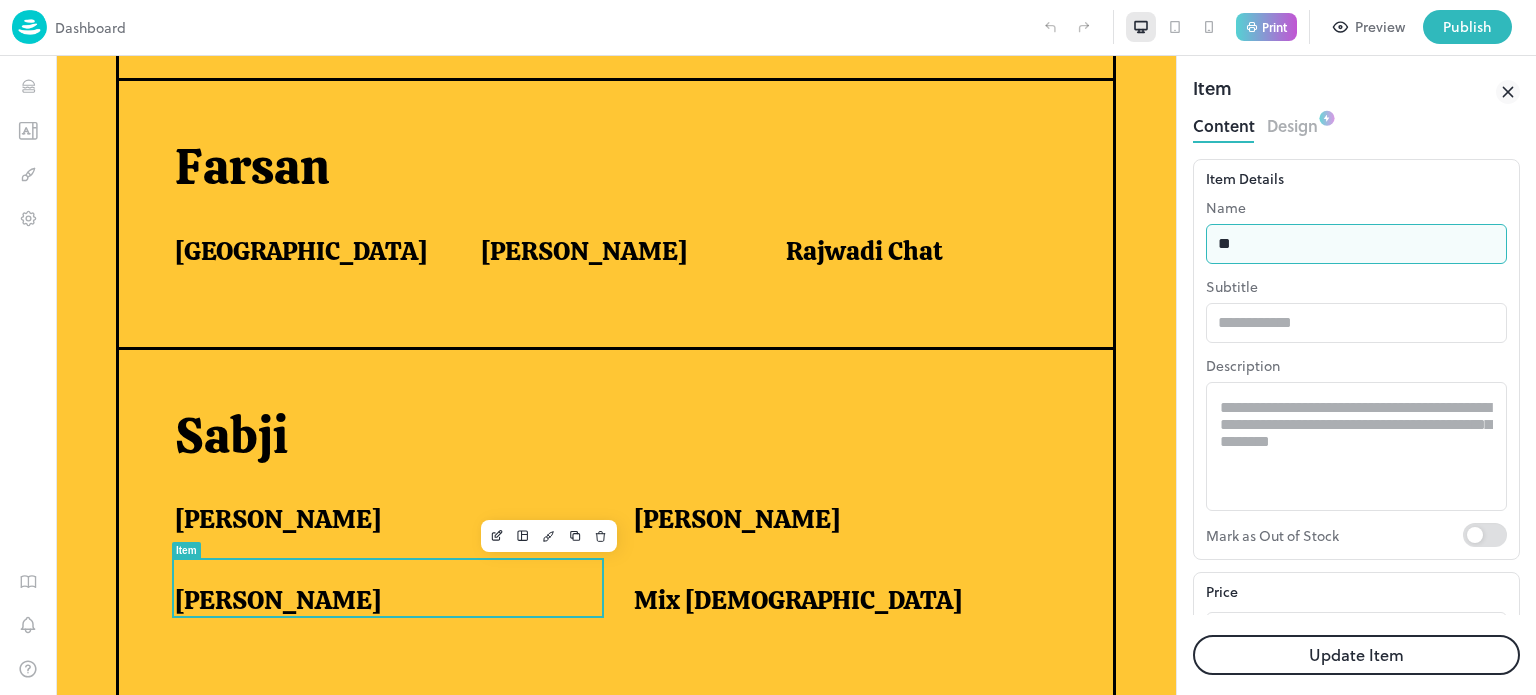 type on "*" 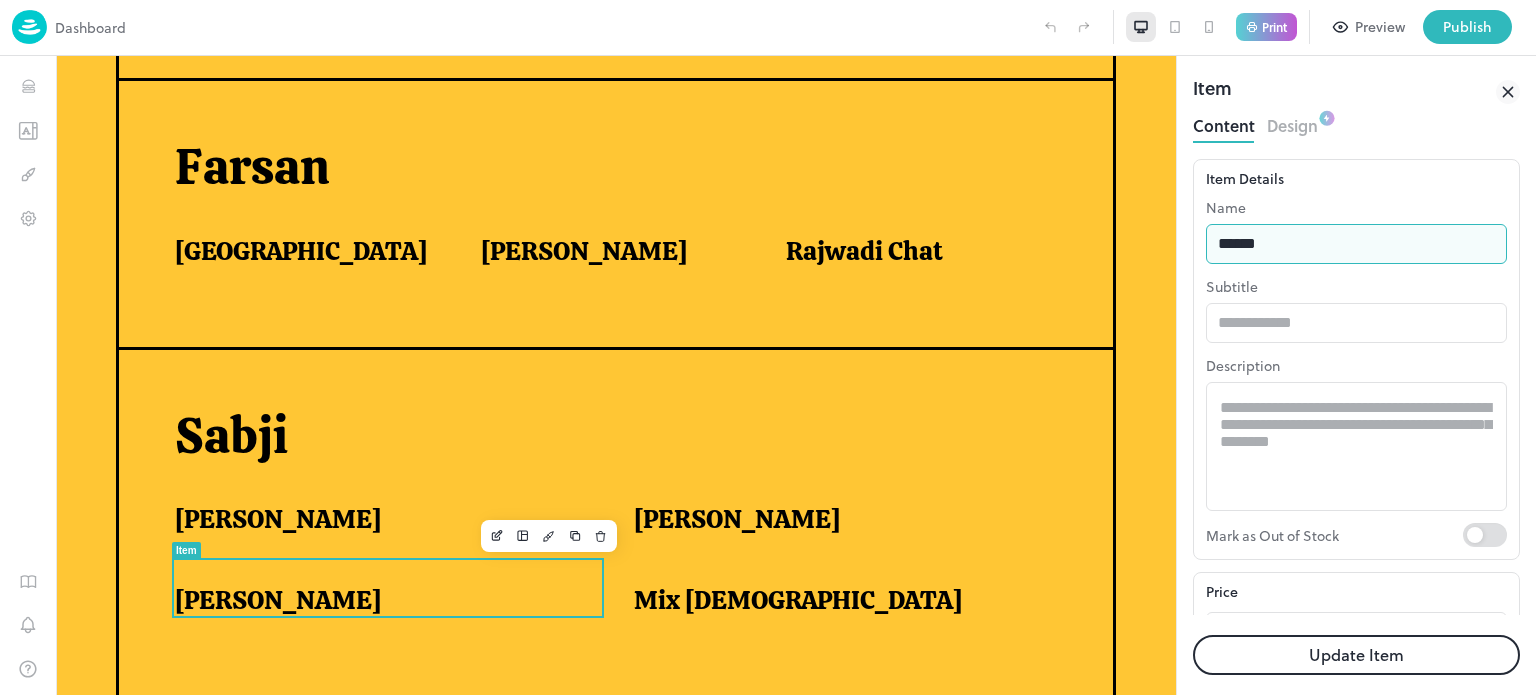 type on "**********" 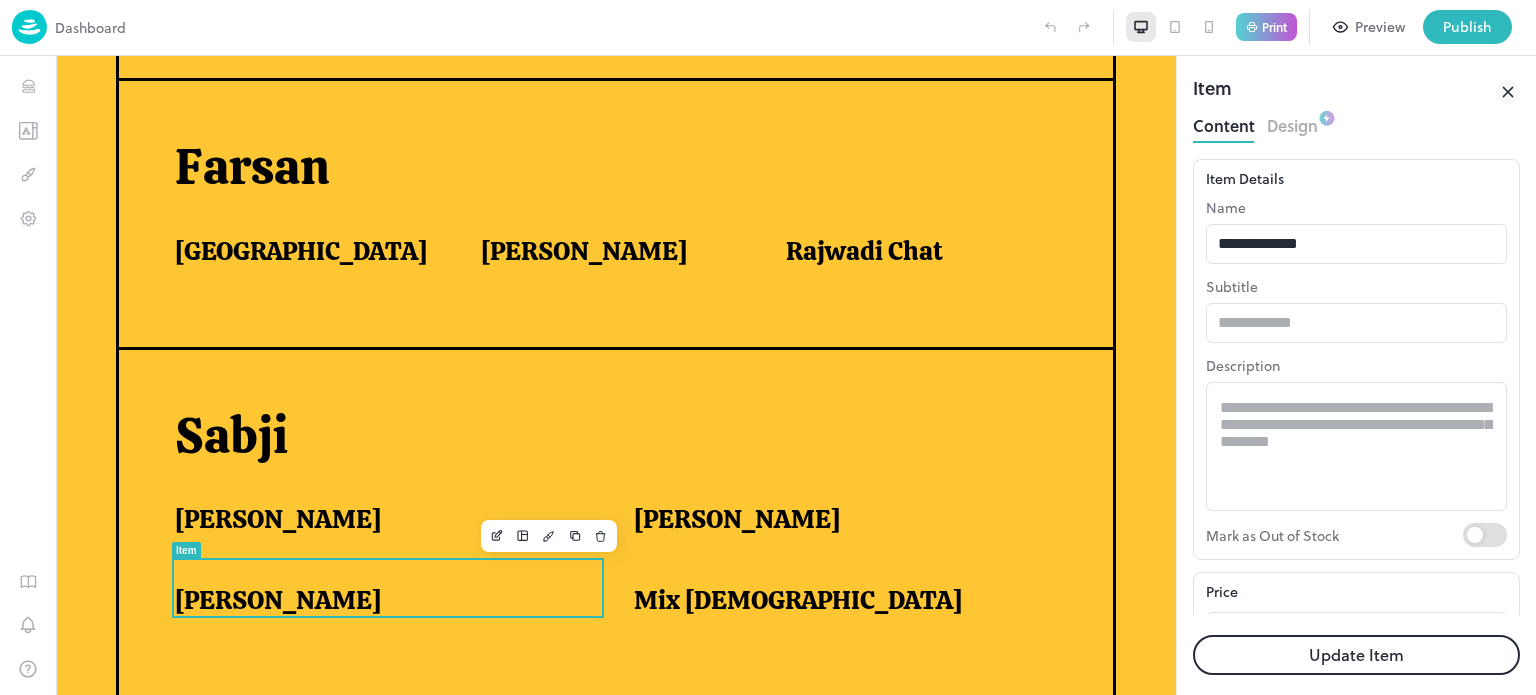 click on "Update Item" at bounding box center (1356, 655) 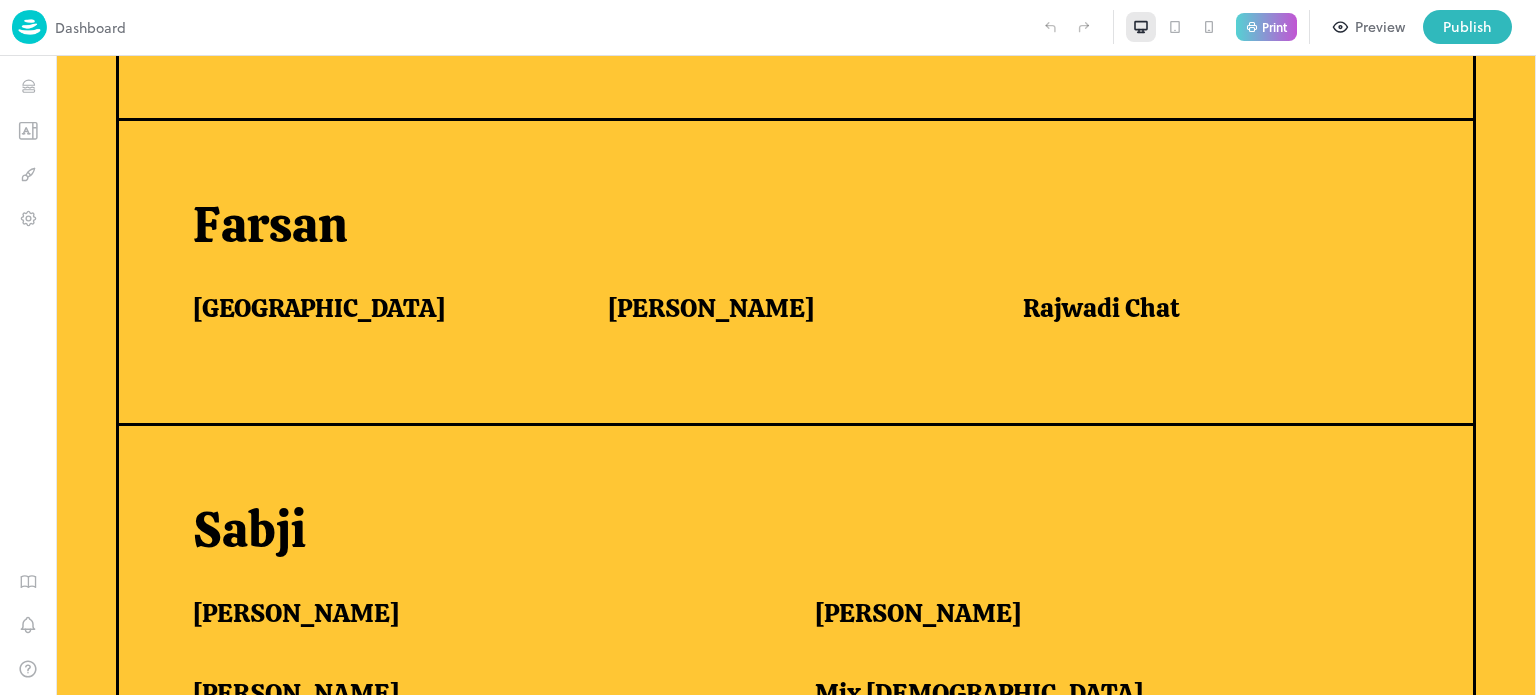 scroll, scrollTop: 1182, scrollLeft: 0, axis: vertical 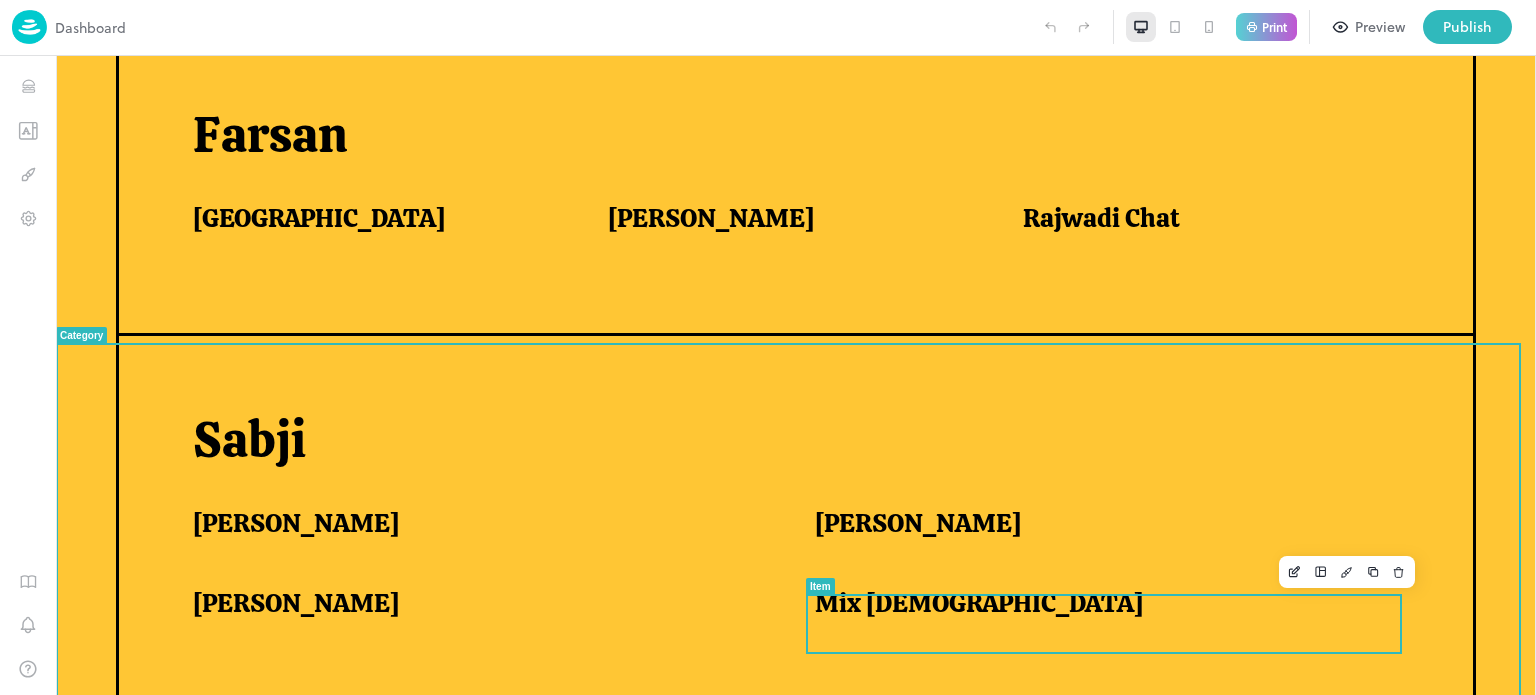 click on "Mix [DEMOGRAPHIC_DATA]" at bounding box center (979, 603) 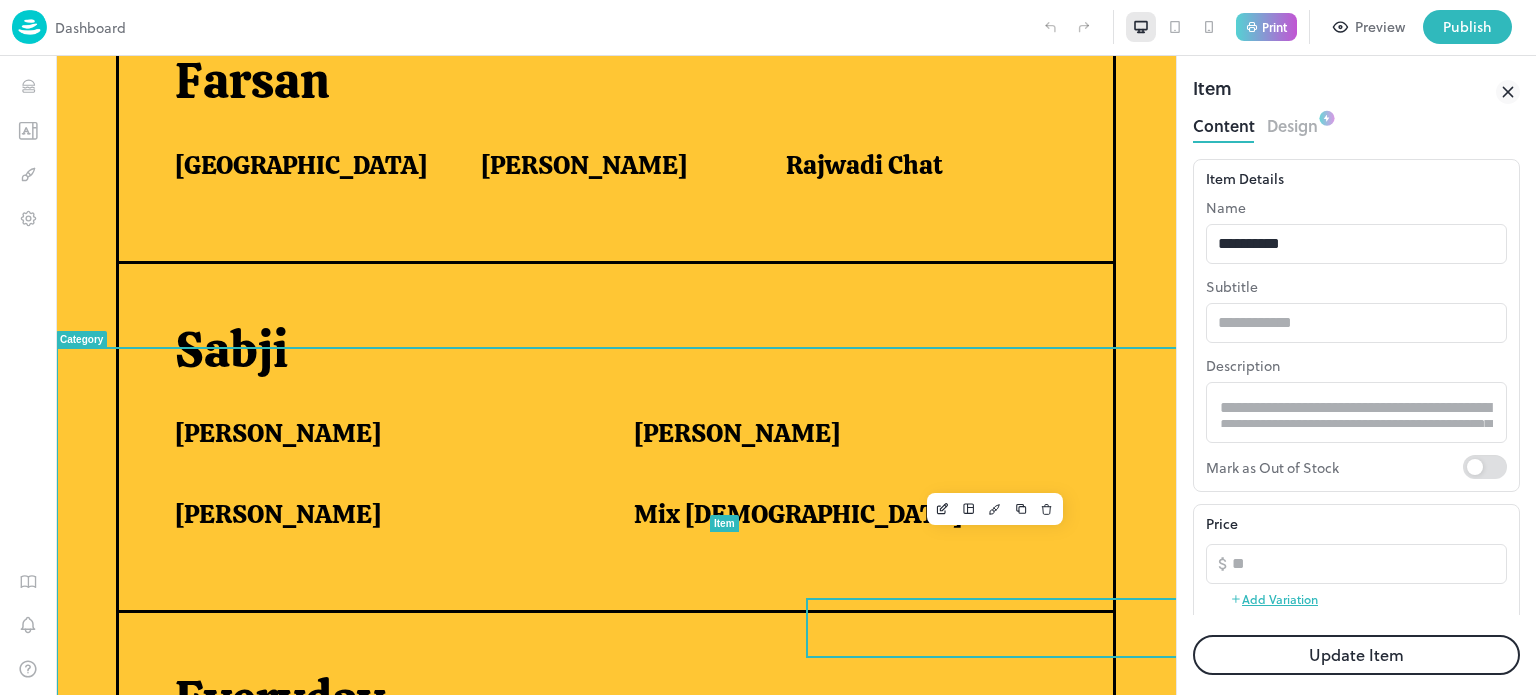 scroll, scrollTop: 0, scrollLeft: 0, axis: both 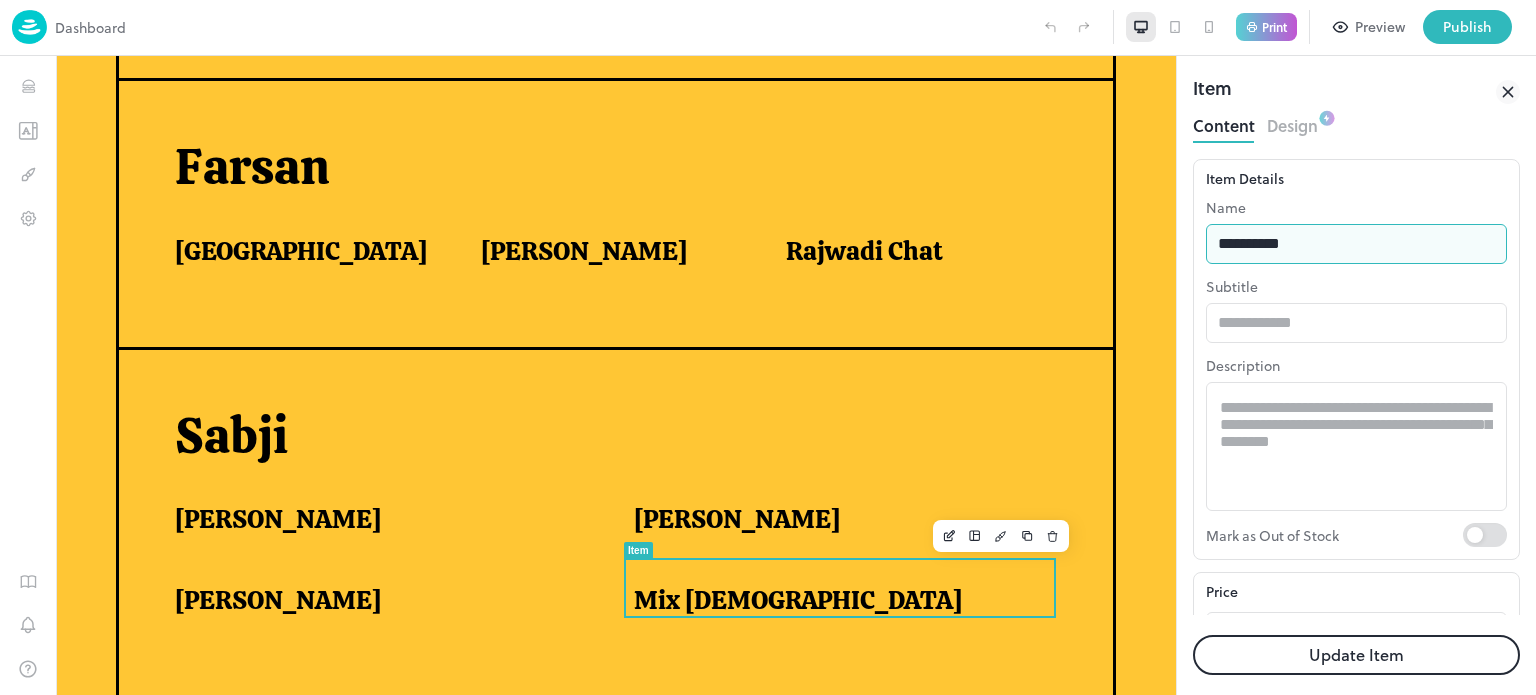 click on "**********" at bounding box center (1356, 244) 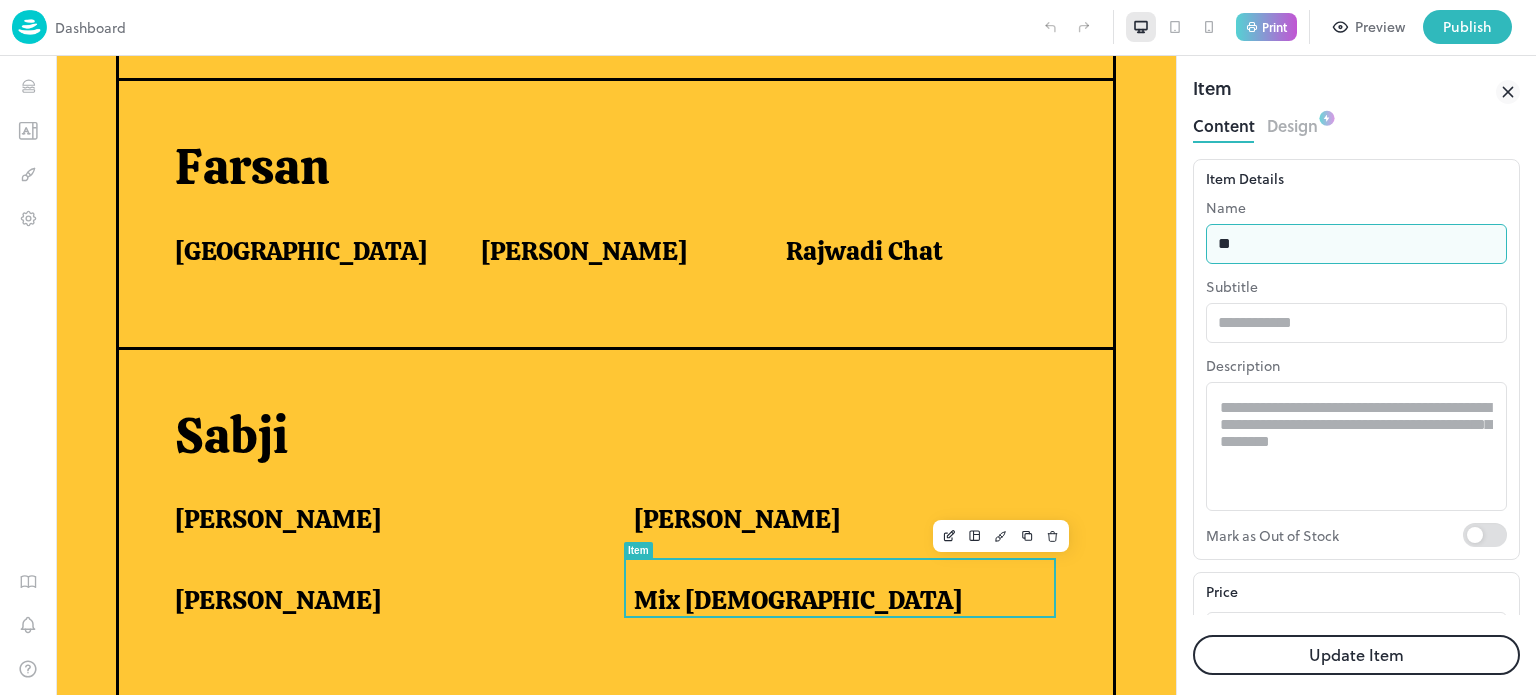 type on "*" 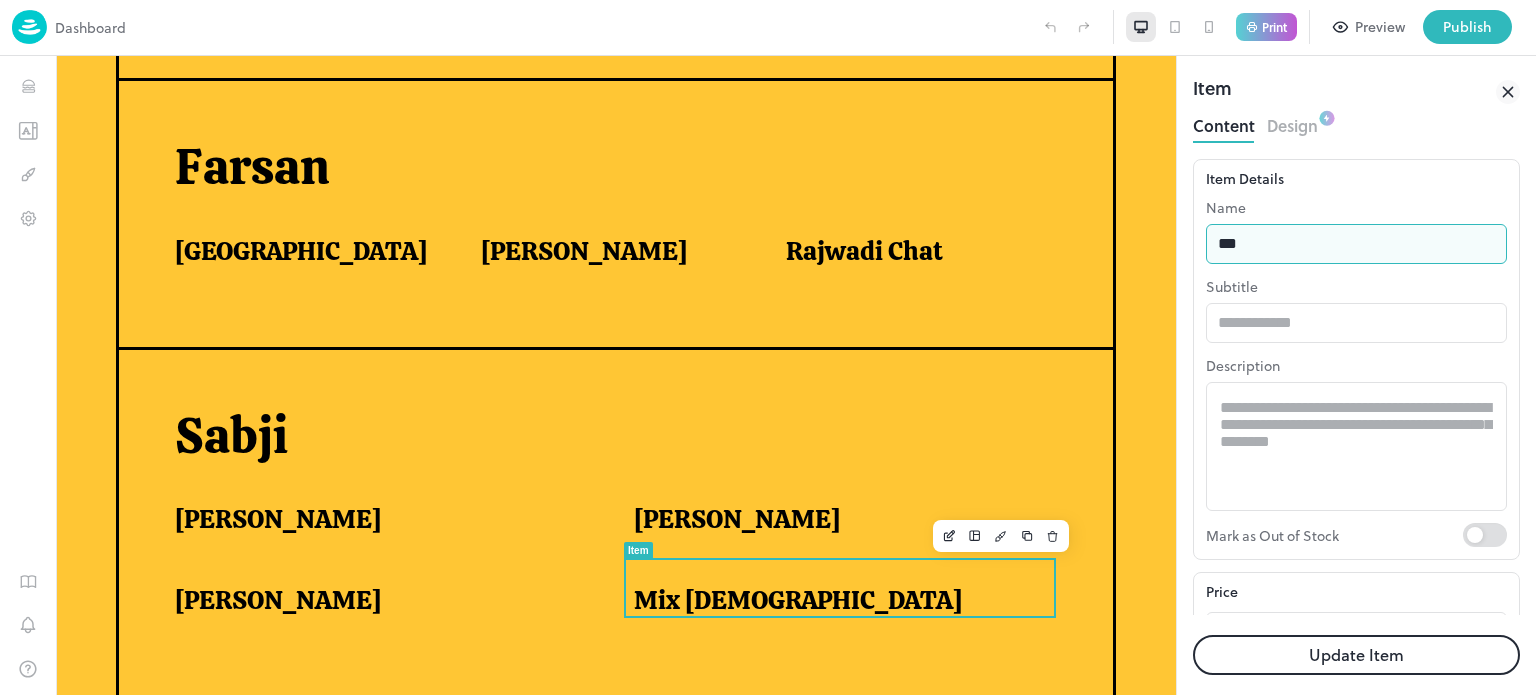 type on "**********" 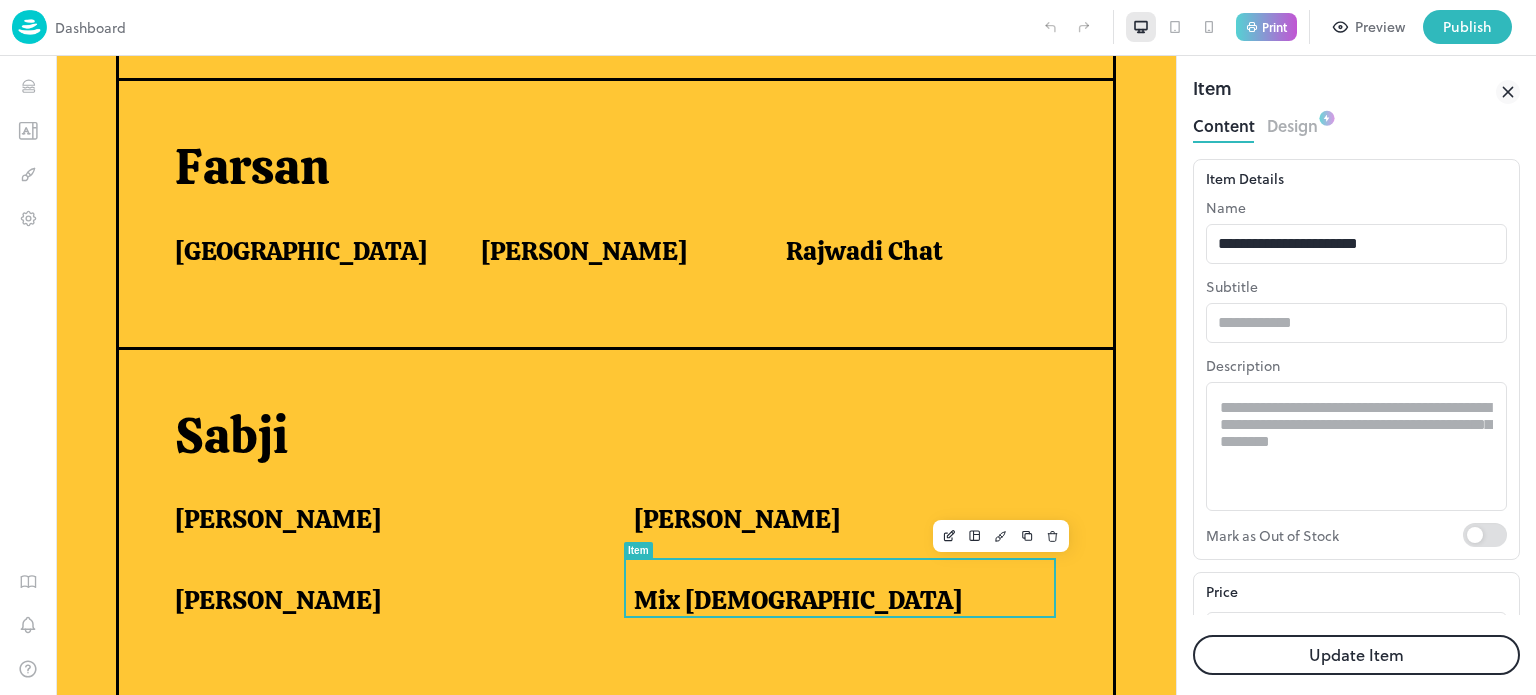 click on "Update Item" at bounding box center [1356, 655] 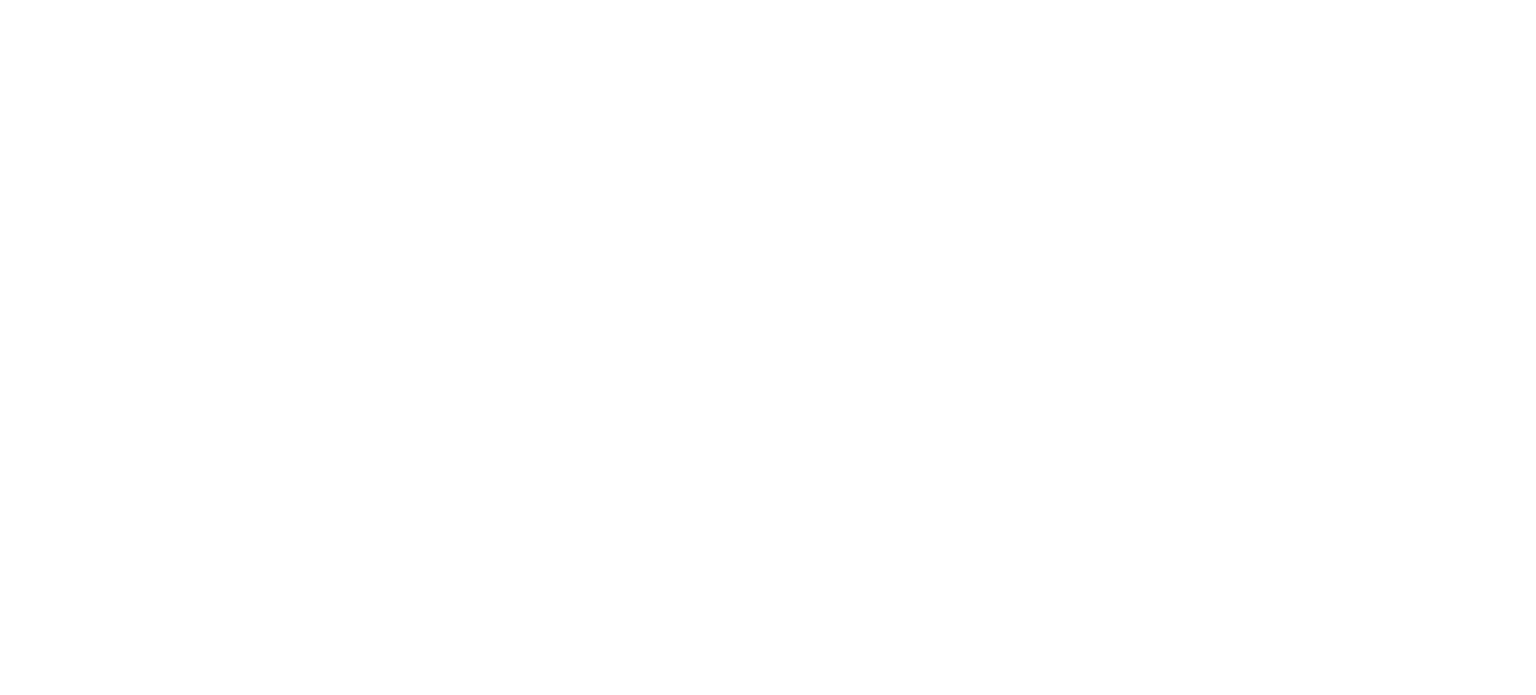 scroll, scrollTop: 0, scrollLeft: 0, axis: both 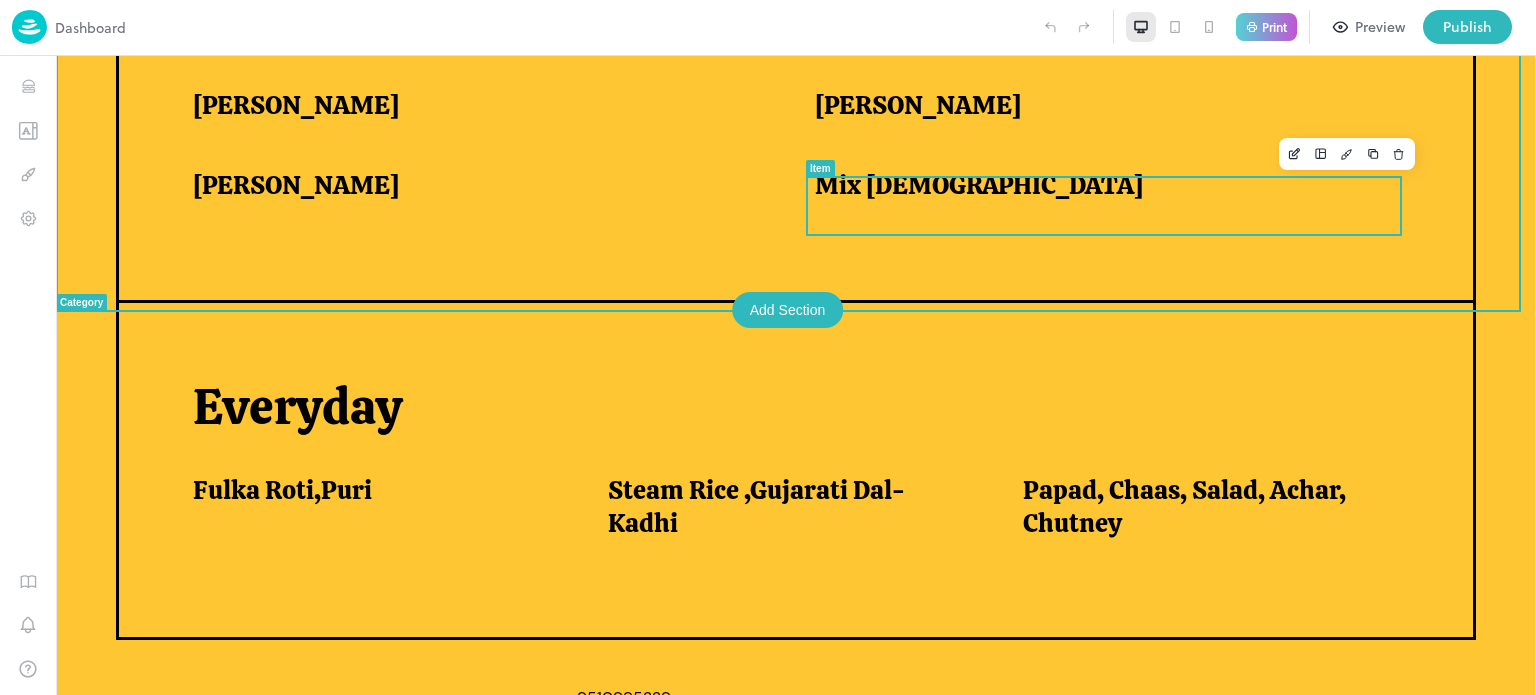 click on "Mix [DEMOGRAPHIC_DATA]" at bounding box center (1101, 190) 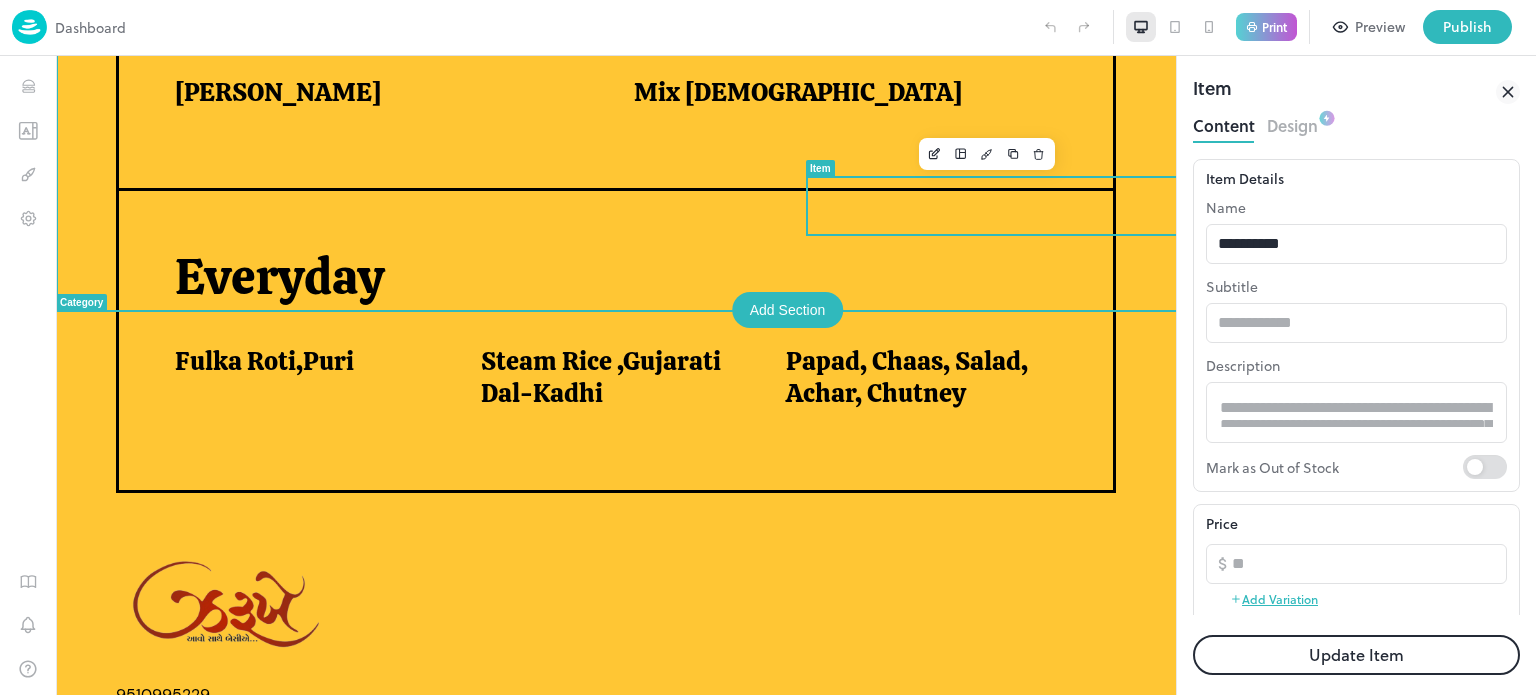 scroll, scrollTop: 1504, scrollLeft: 0, axis: vertical 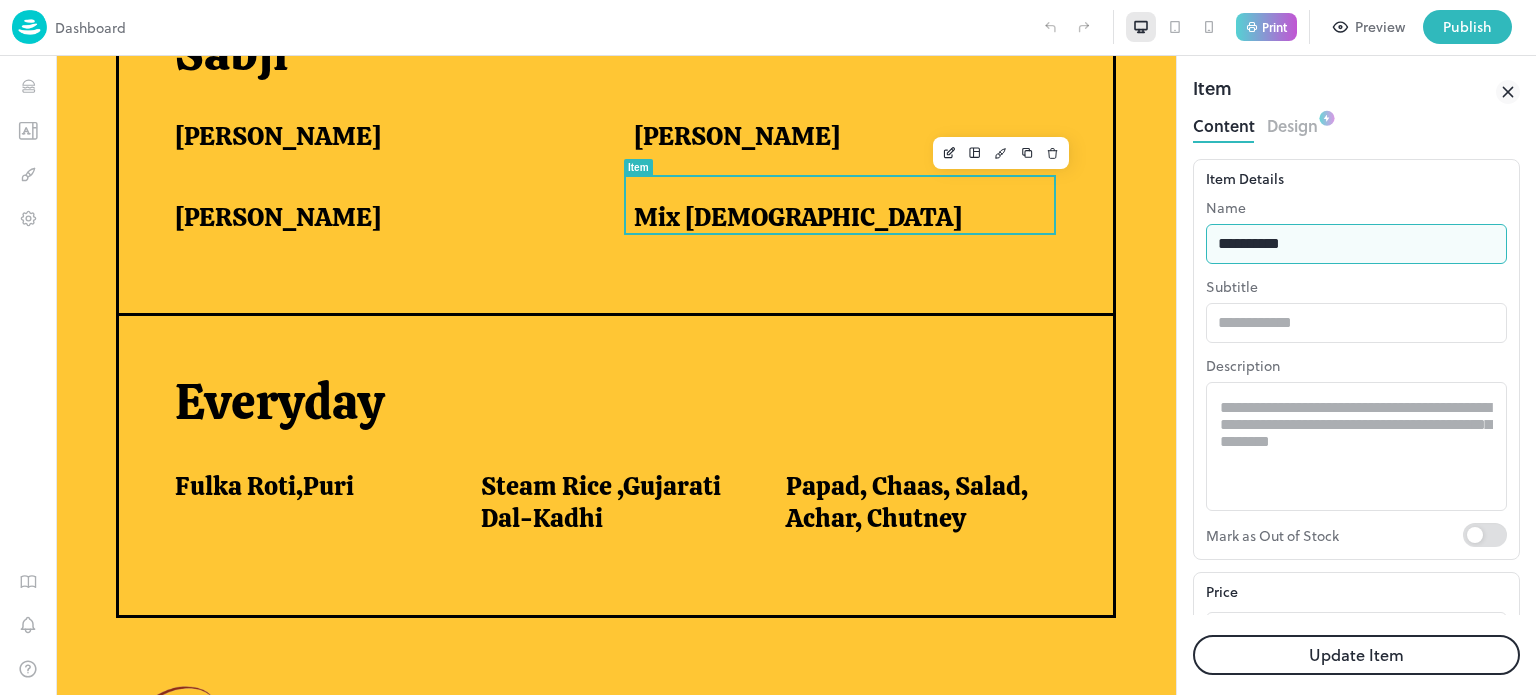 click on "**********" at bounding box center [1356, 244] 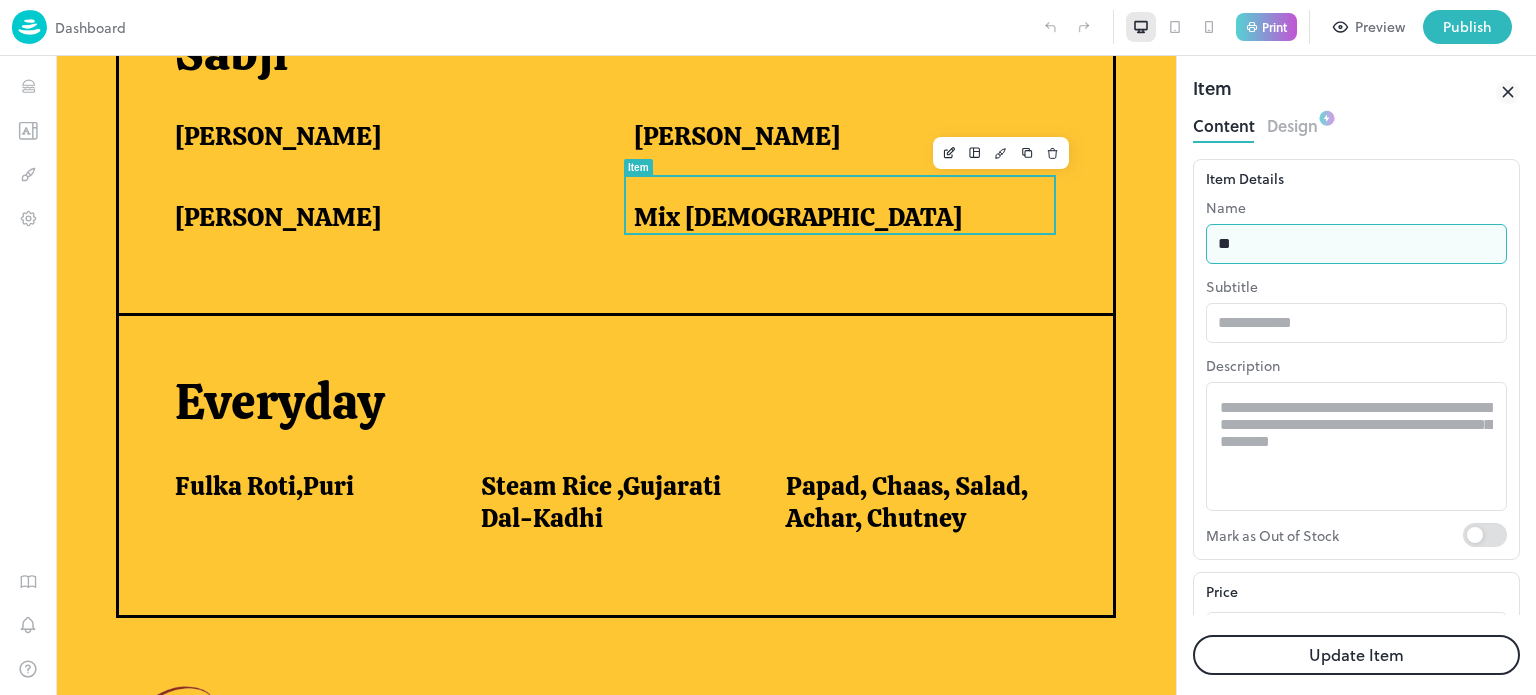 type on "*" 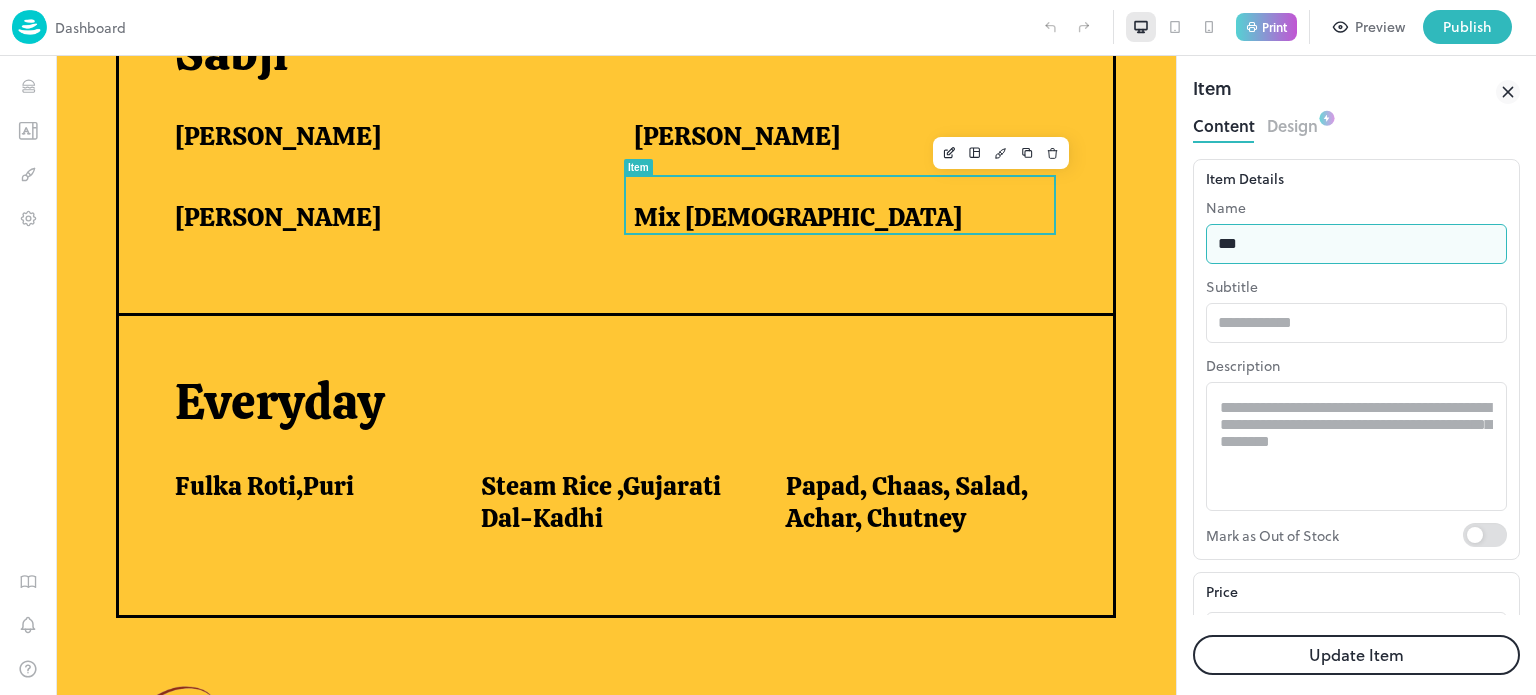 type on "**********" 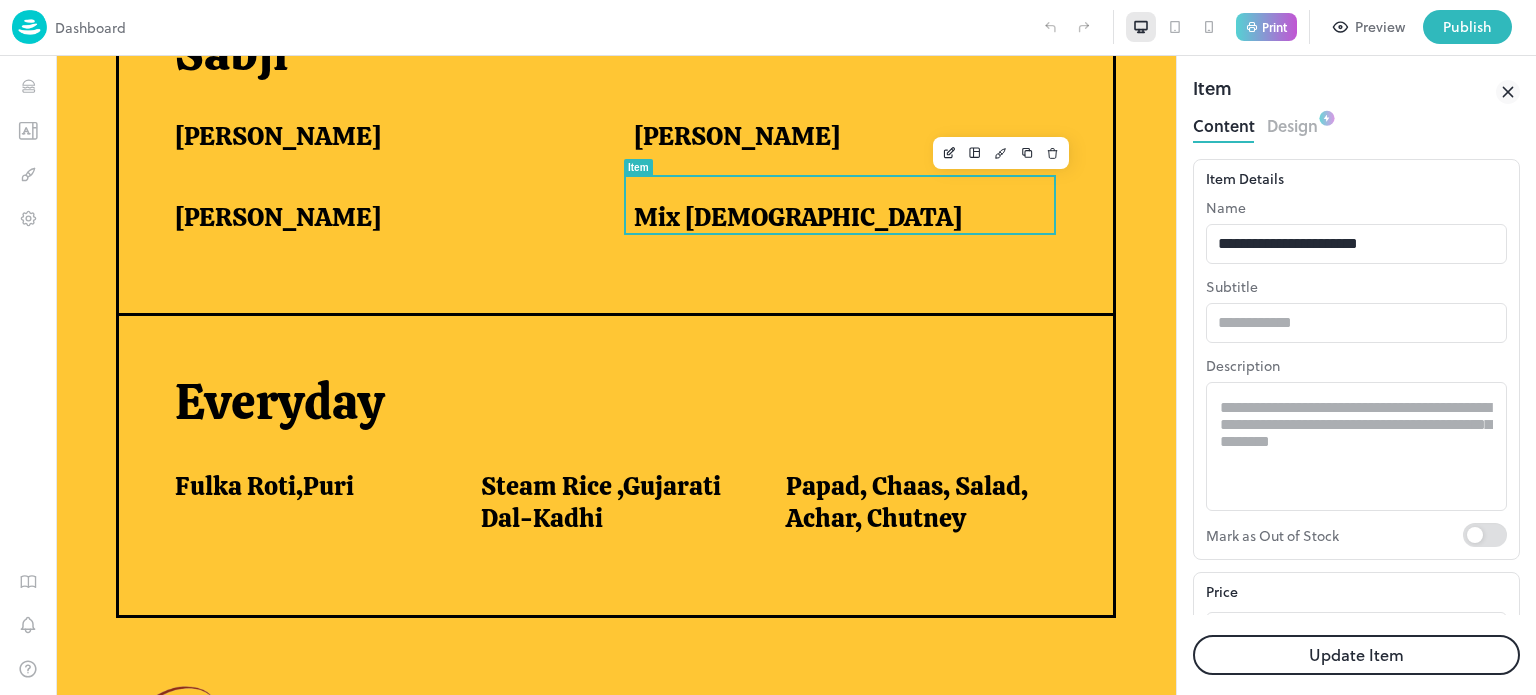 click on "Update Item" at bounding box center (1356, 655) 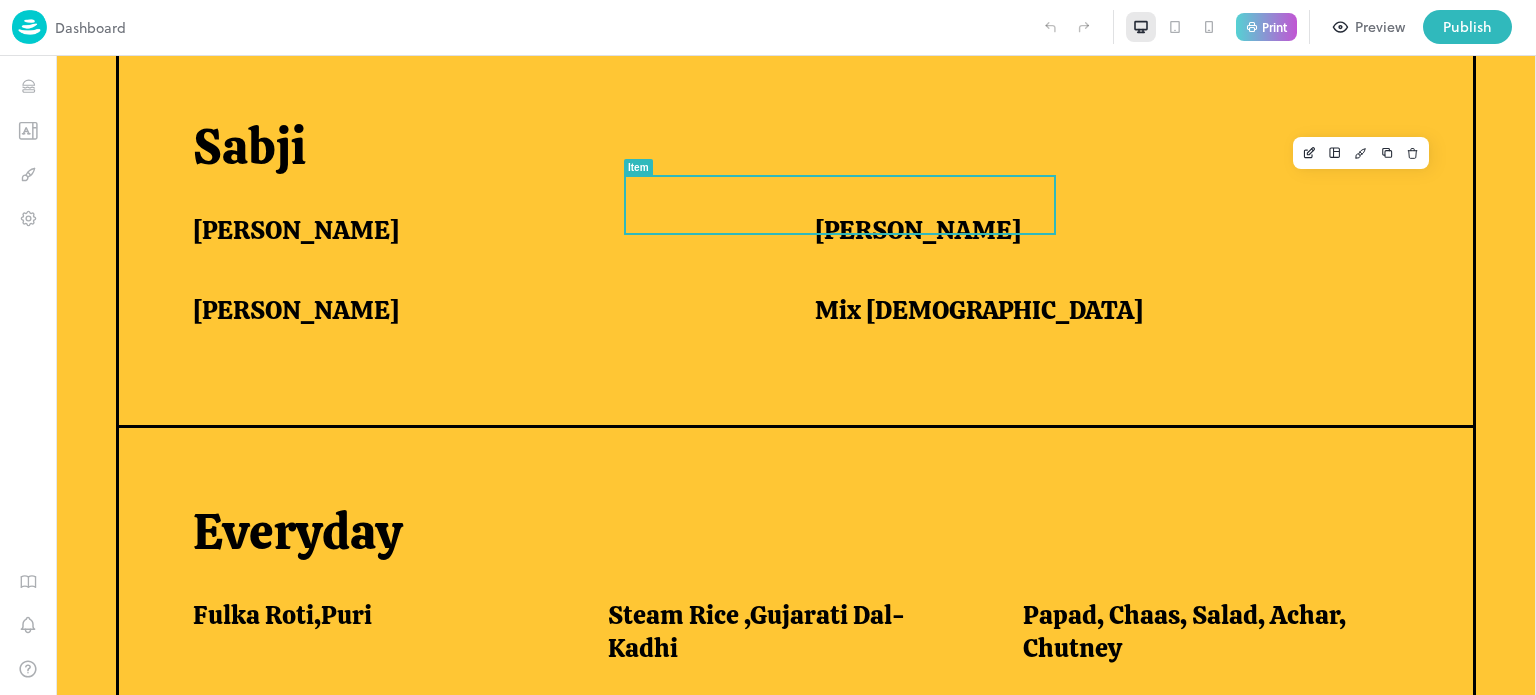 scroll, scrollTop: 1600, scrollLeft: 0, axis: vertical 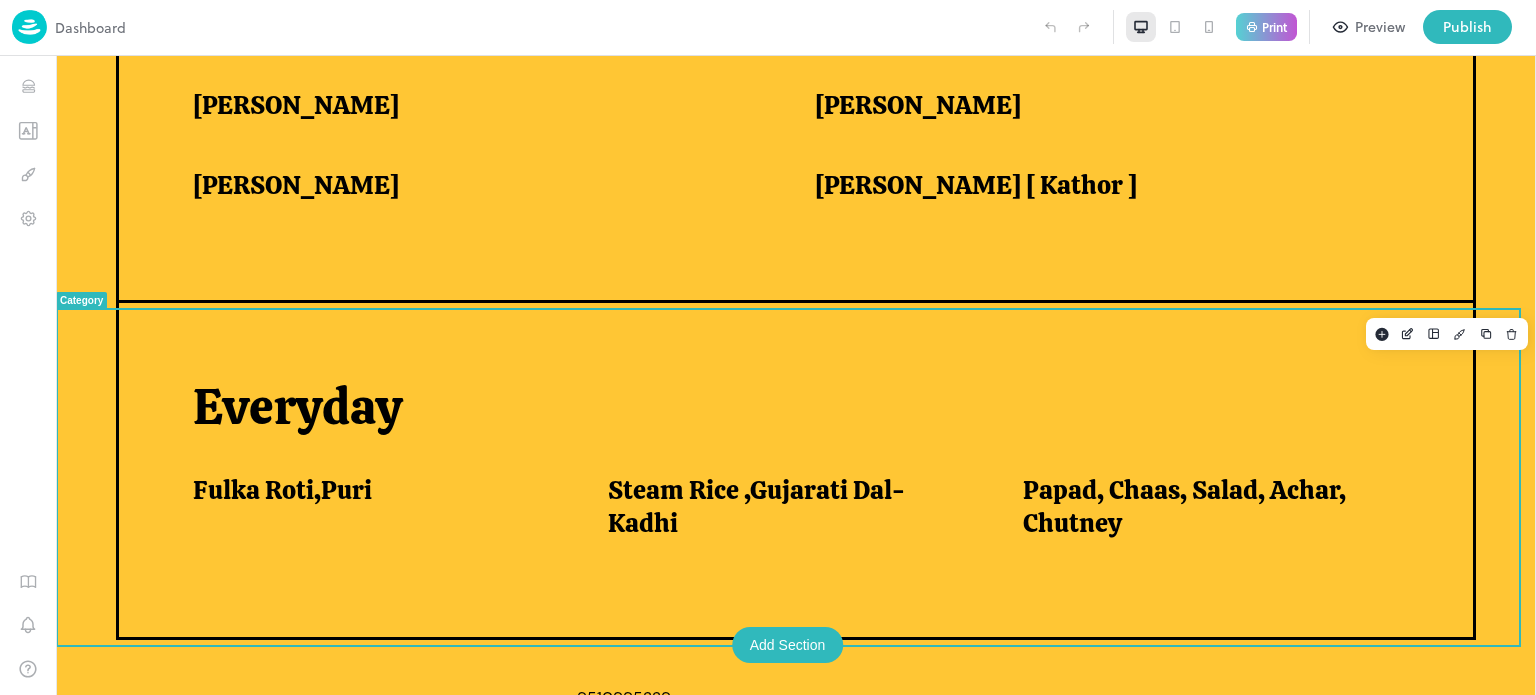 click on "Everyday" at bounding box center [803, 425] 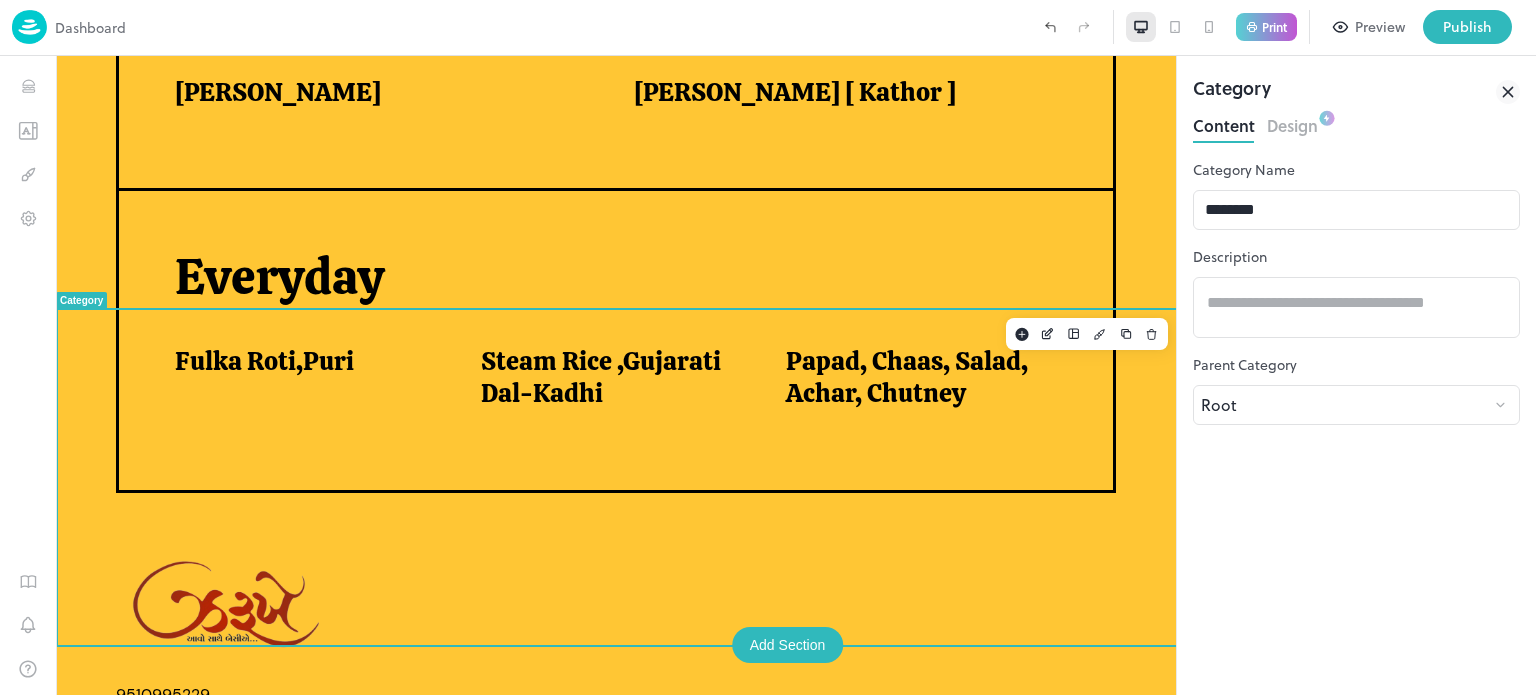 scroll, scrollTop: 1576, scrollLeft: 0, axis: vertical 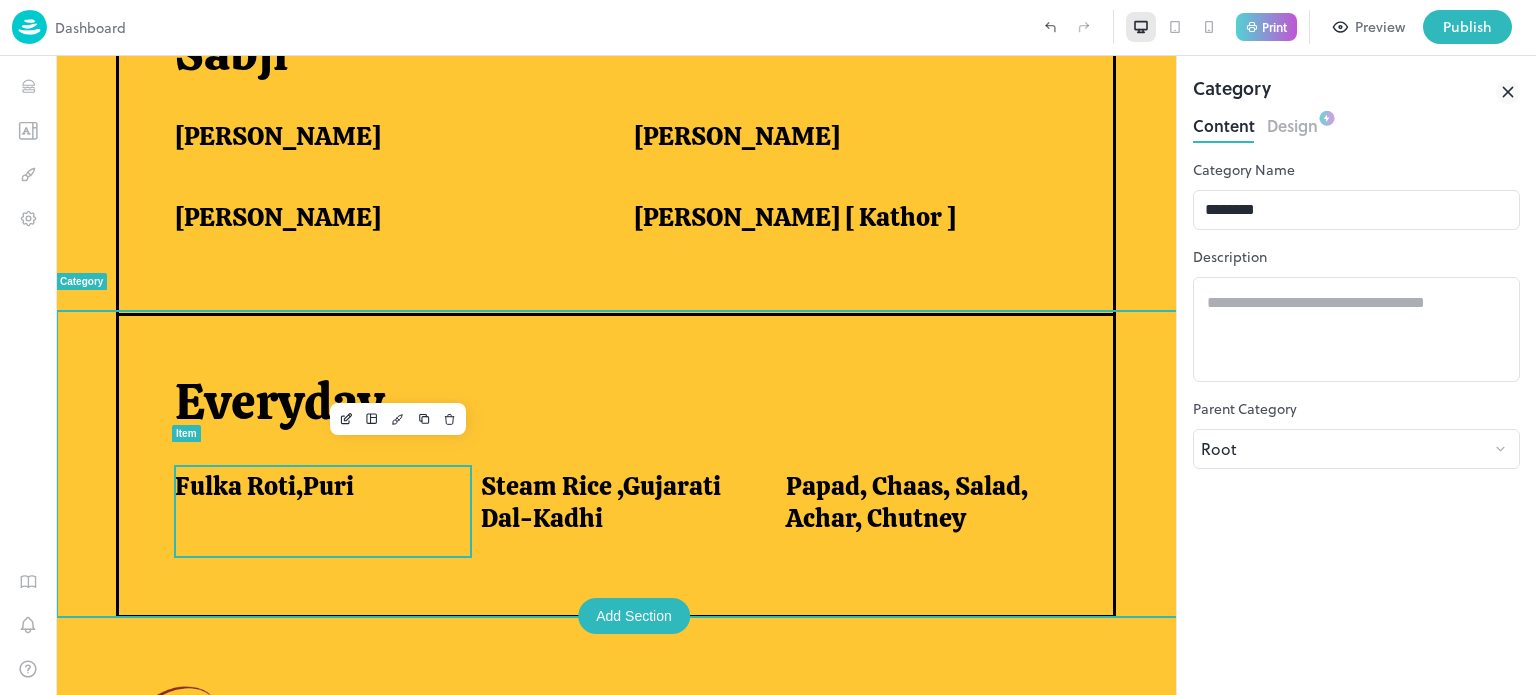 click on "Fulka Roti,Puri" at bounding box center (303, 486) 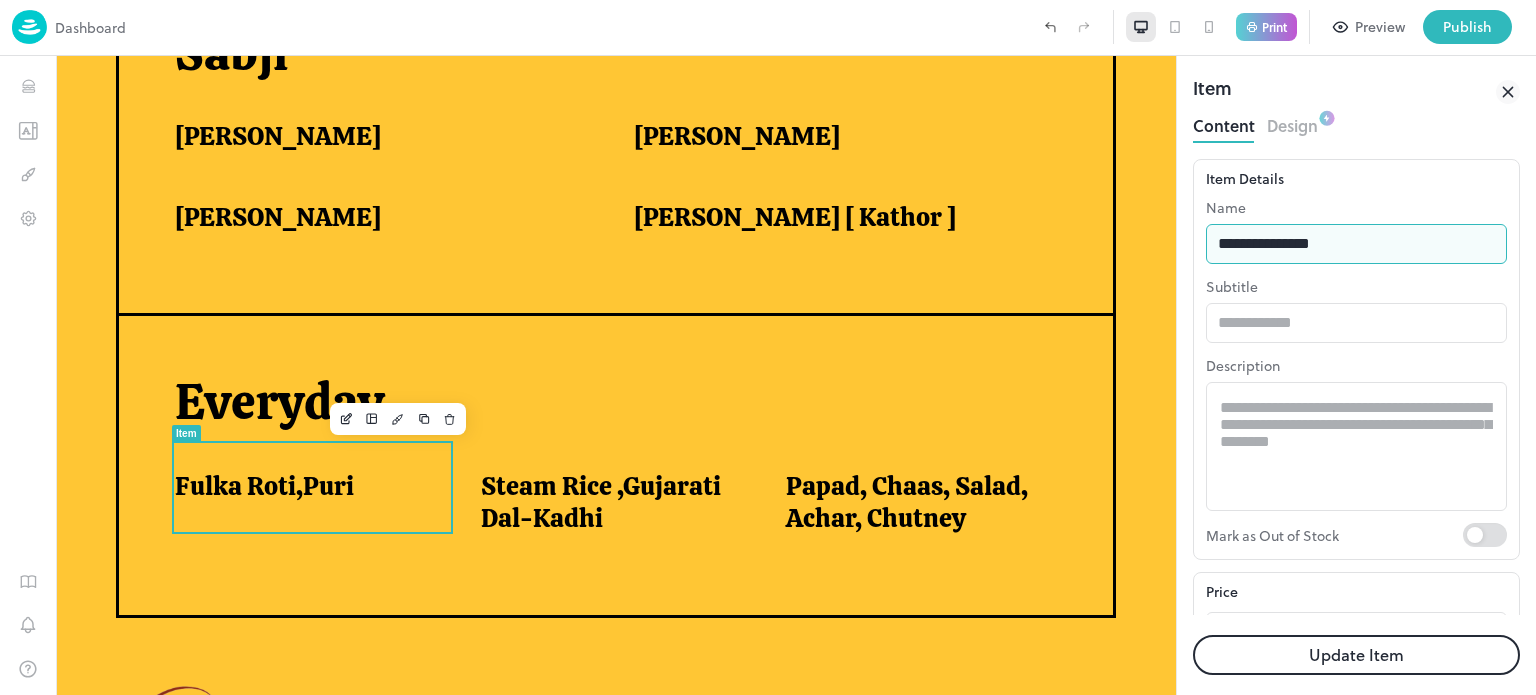 click on "**********" at bounding box center (1356, 244) 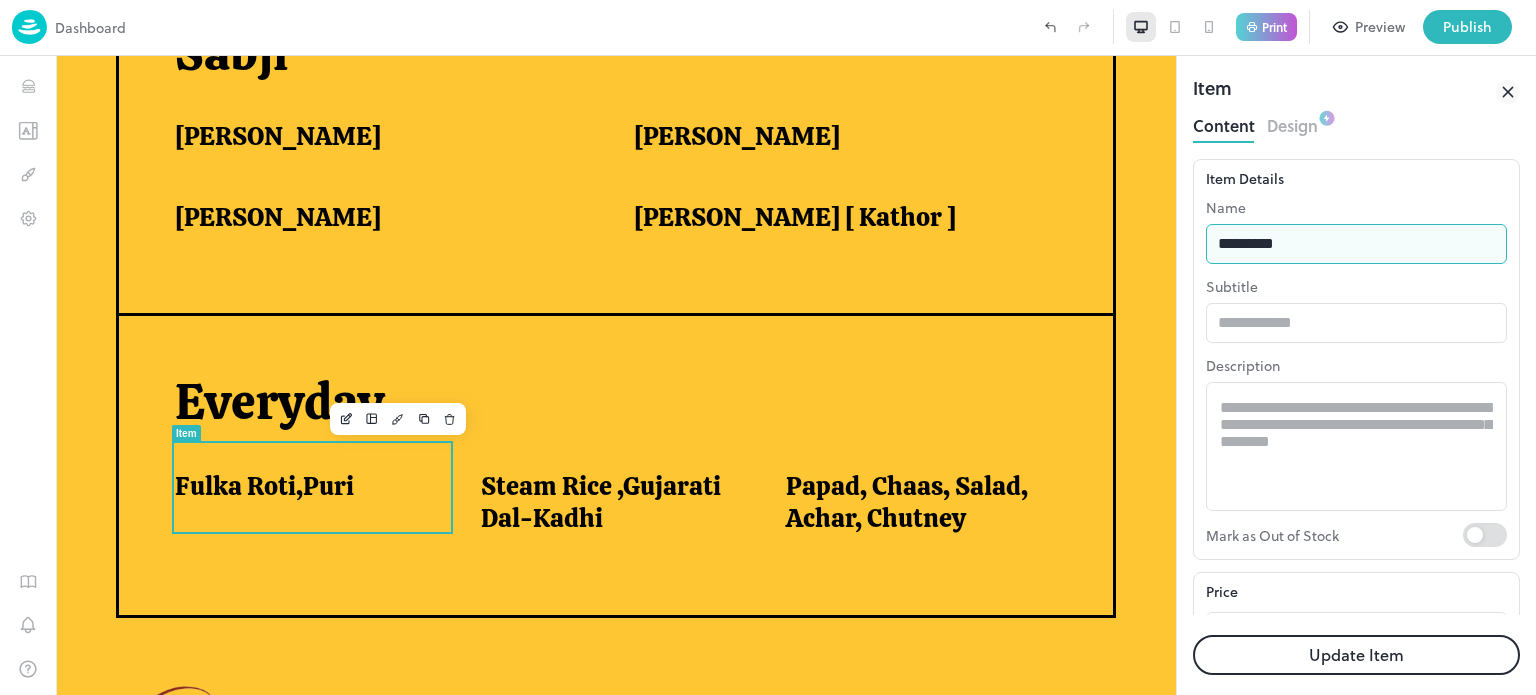 type on "**********" 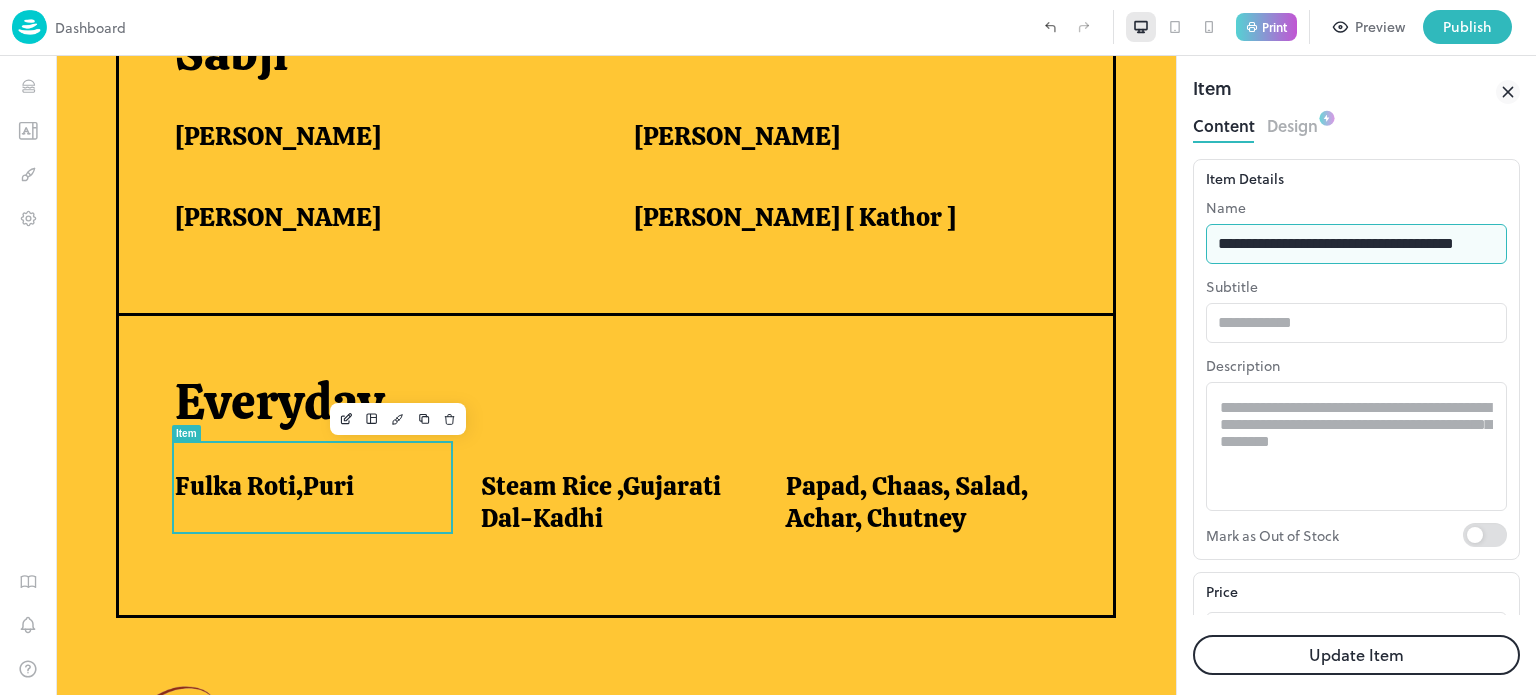 click on "Update Item" at bounding box center (1356, 655) 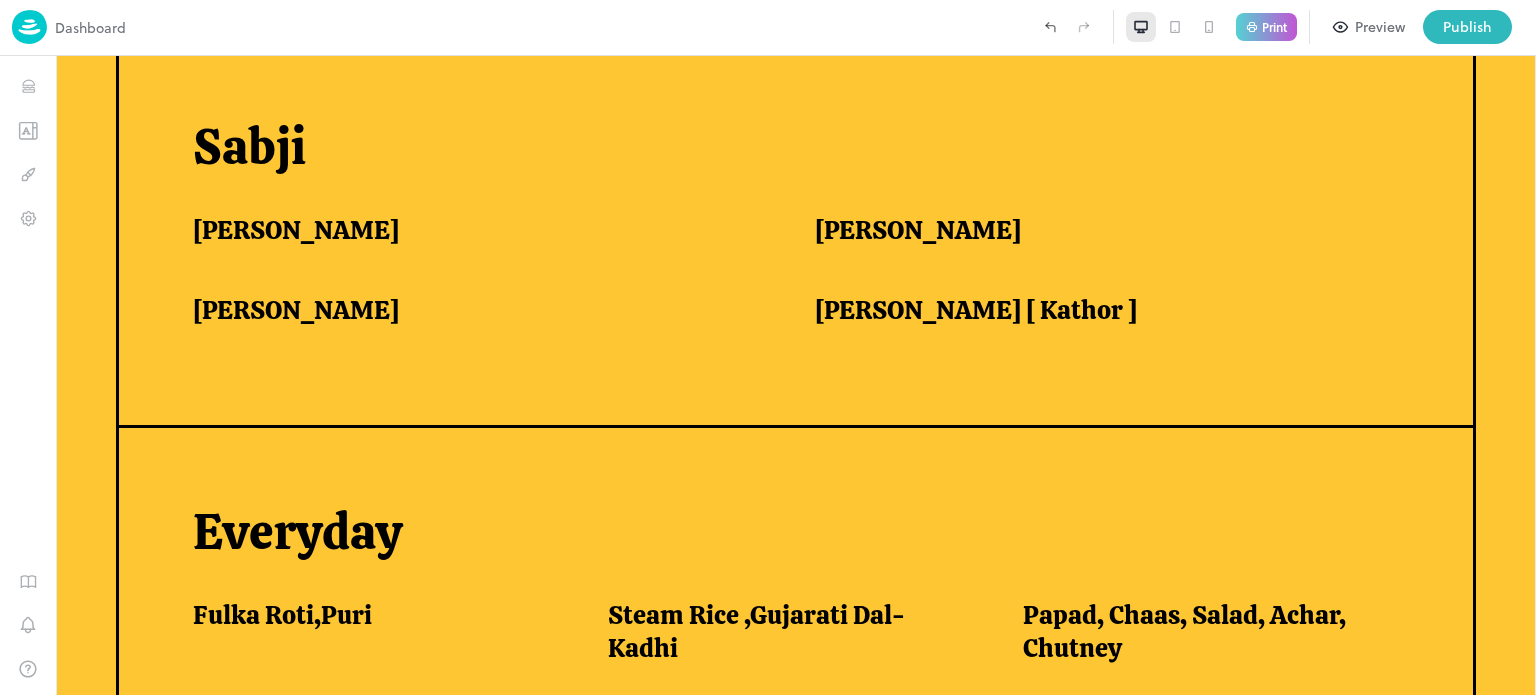scroll, scrollTop: 1600, scrollLeft: 0, axis: vertical 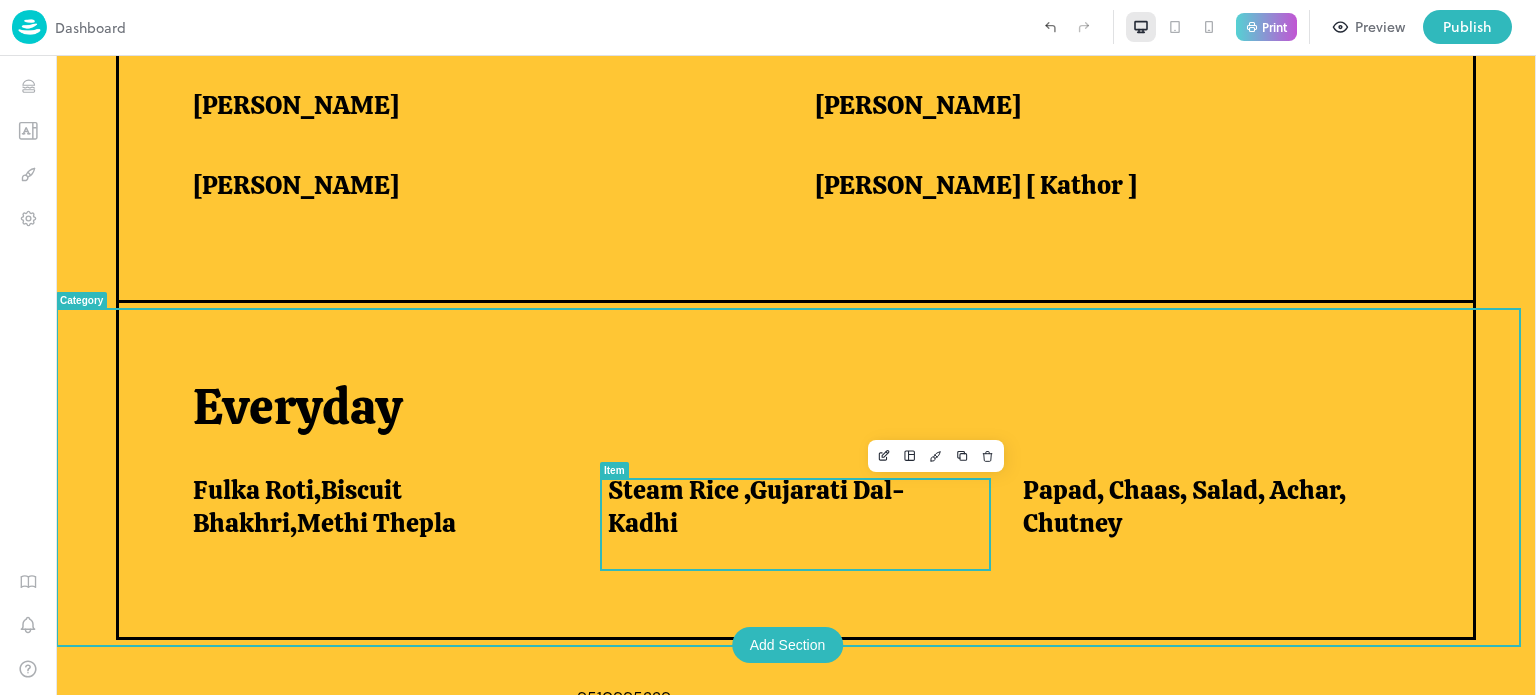 click on "Steam Rice ,Gujarati Dal-Kadhi" at bounding box center [791, 506] 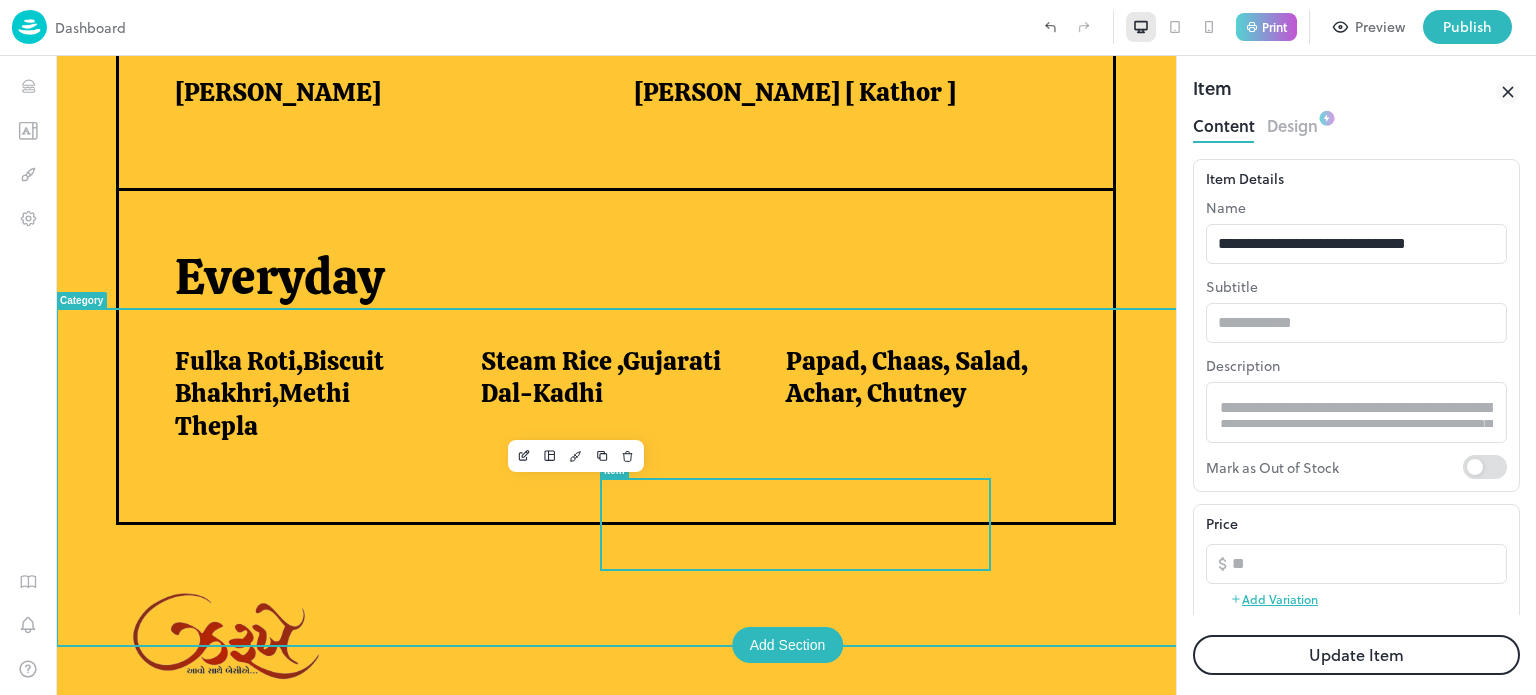 scroll, scrollTop: 1492, scrollLeft: 0, axis: vertical 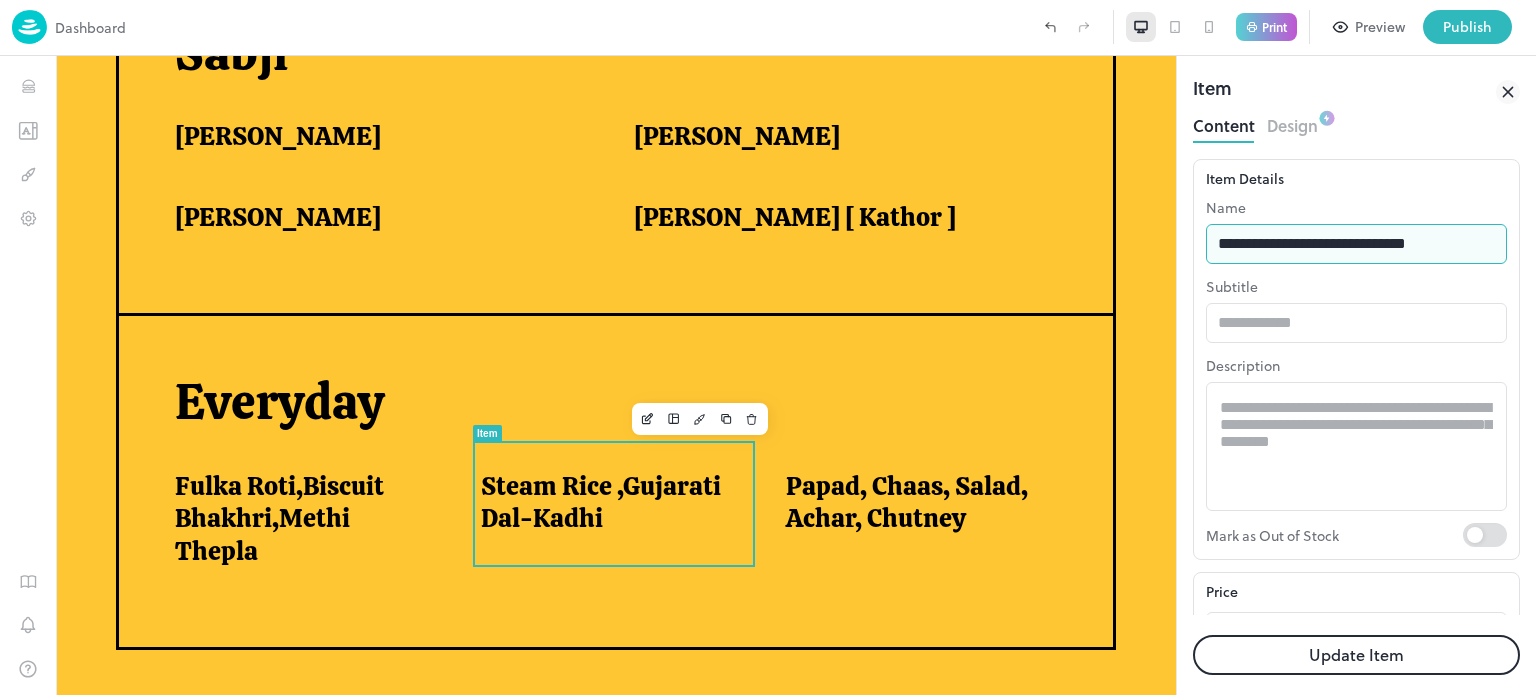 click on "**********" at bounding box center (1356, 244) 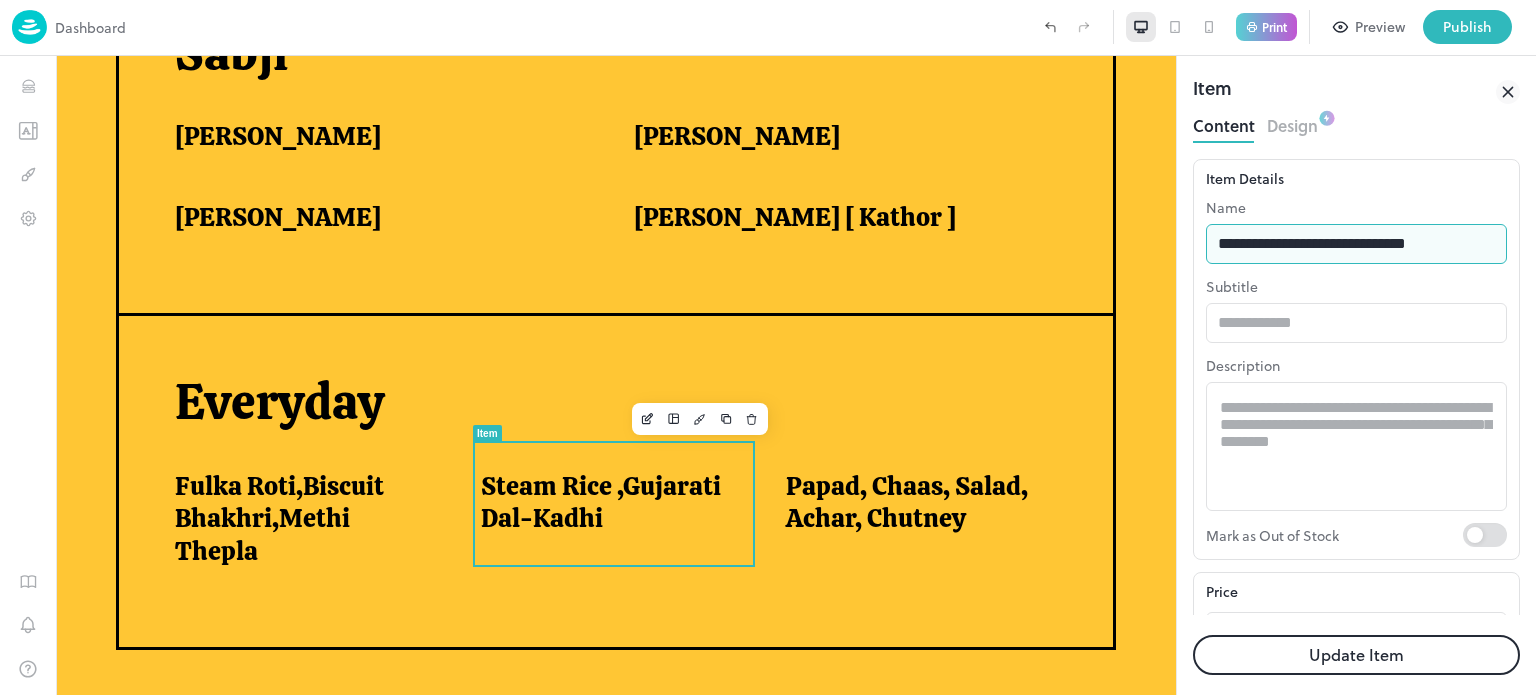 type on "**********" 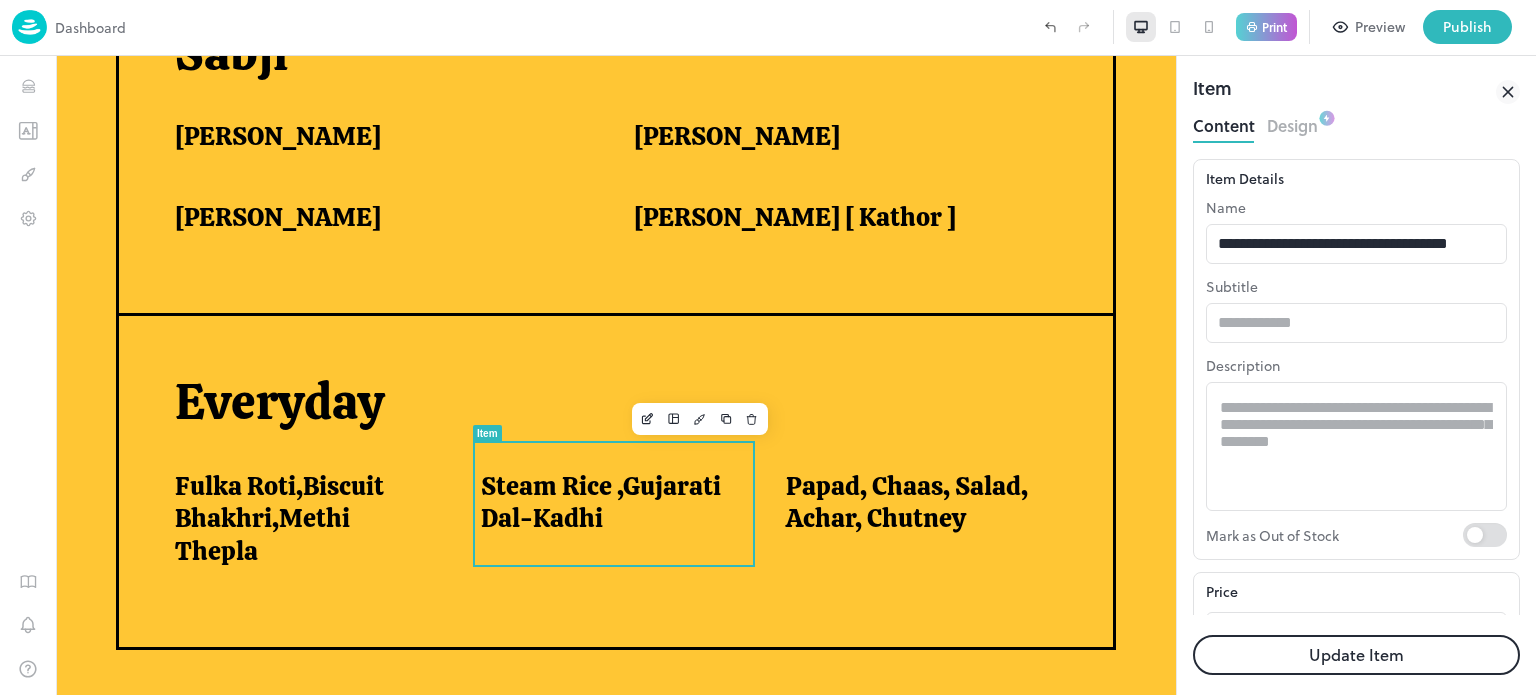 click on "Update Item" at bounding box center [1356, 655] 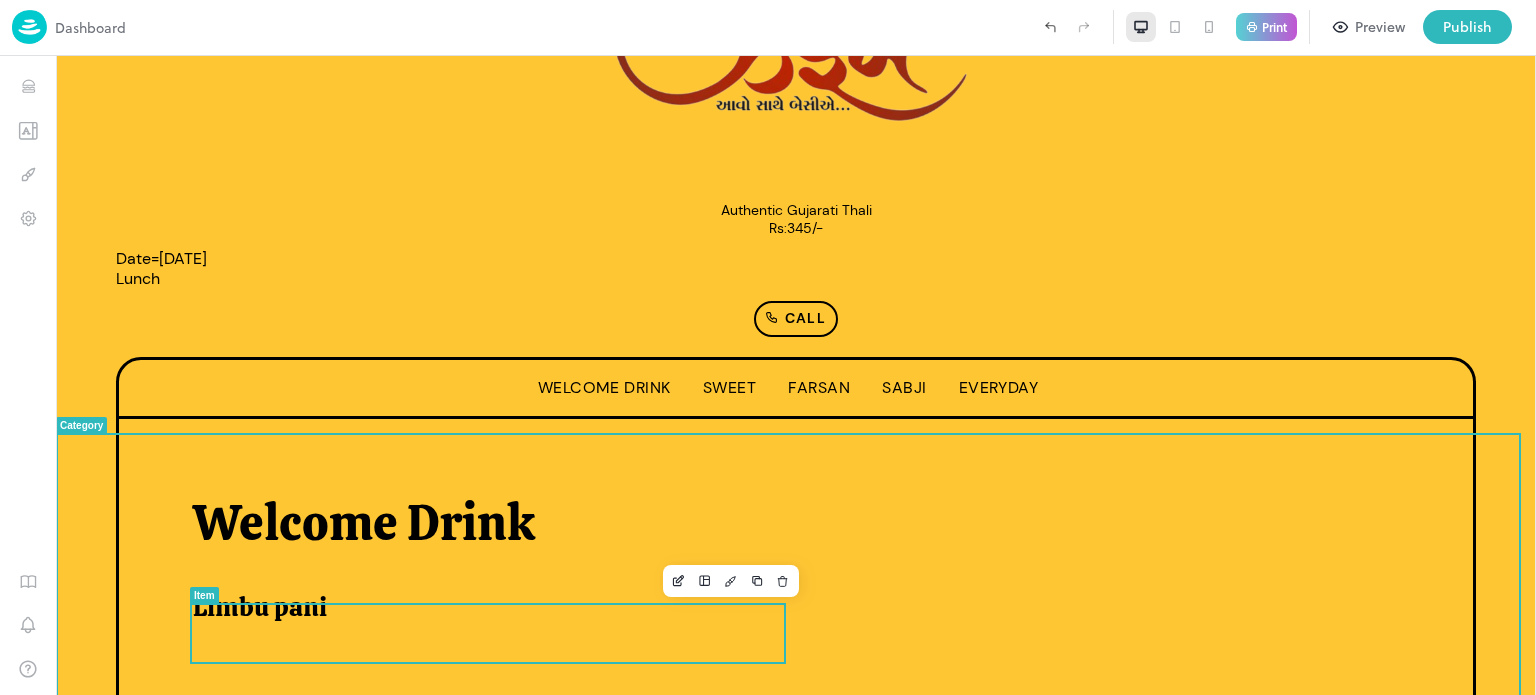 scroll, scrollTop: 182, scrollLeft: 0, axis: vertical 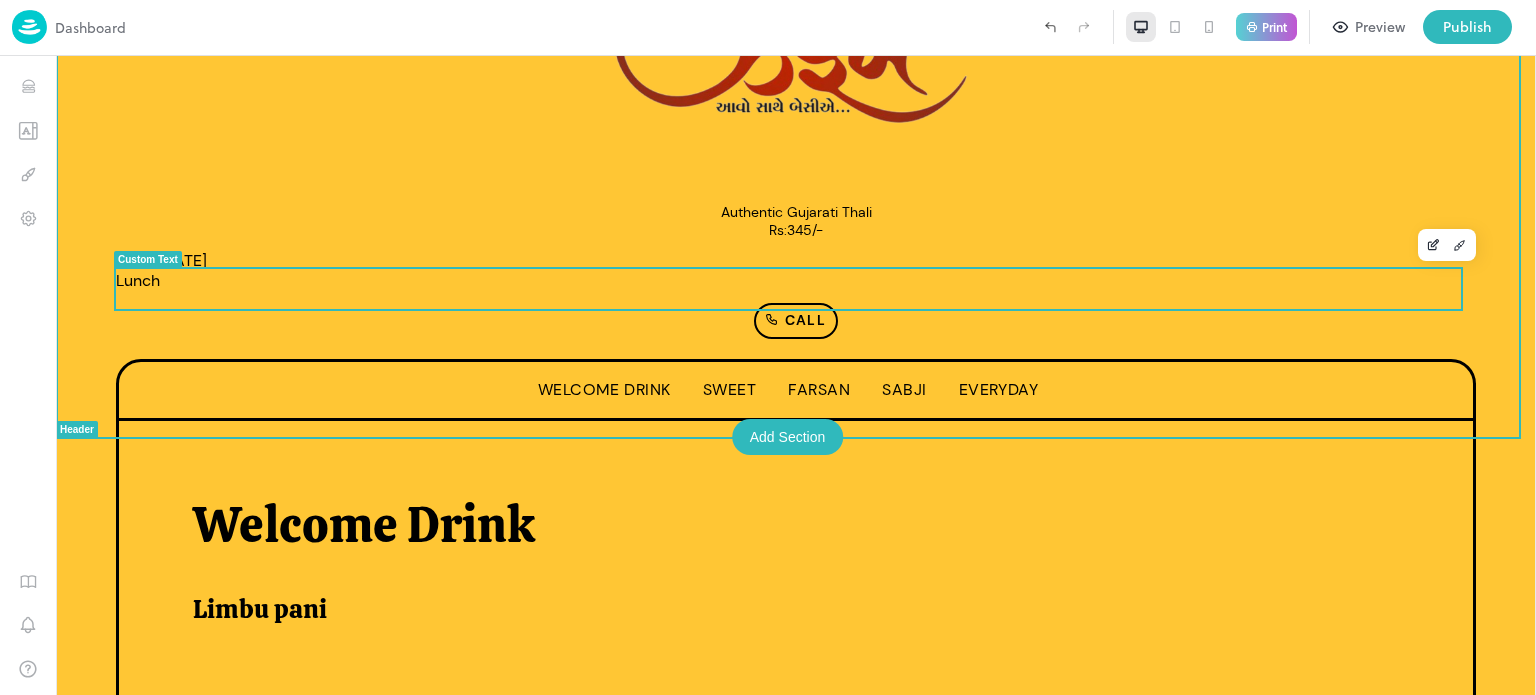 click on "Date=[DATE]
Lunch" at bounding box center (796, 271) 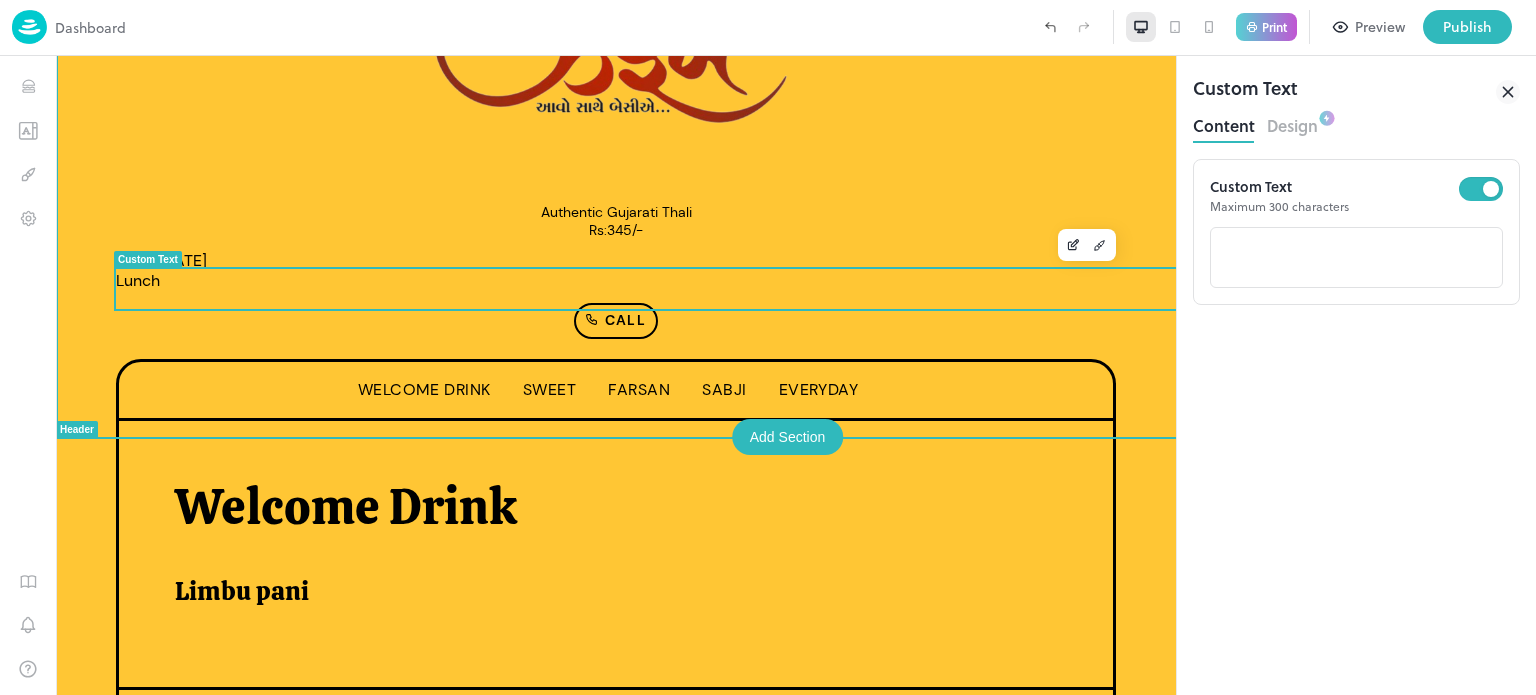 scroll, scrollTop: 0, scrollLeft: 0, axis: both 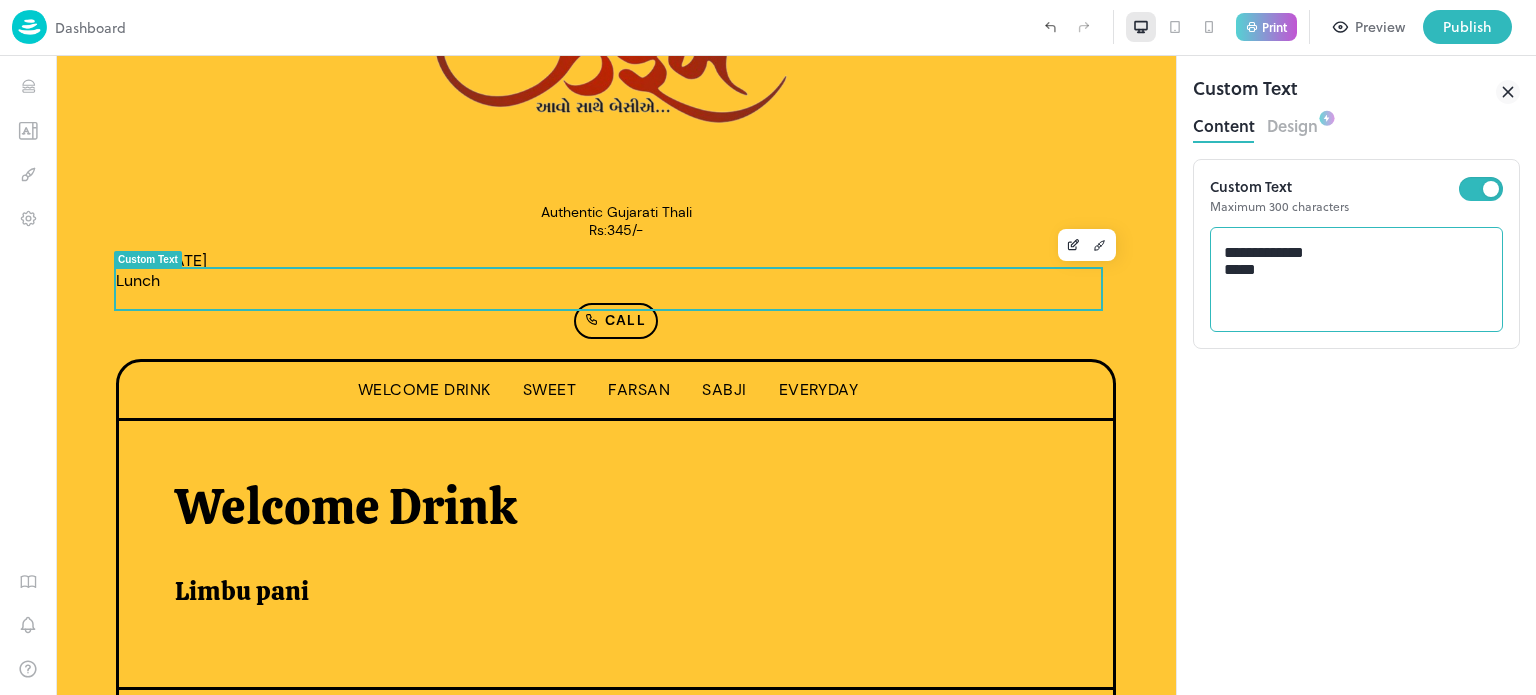 click on "**********" at bounding box center [1357, 280] 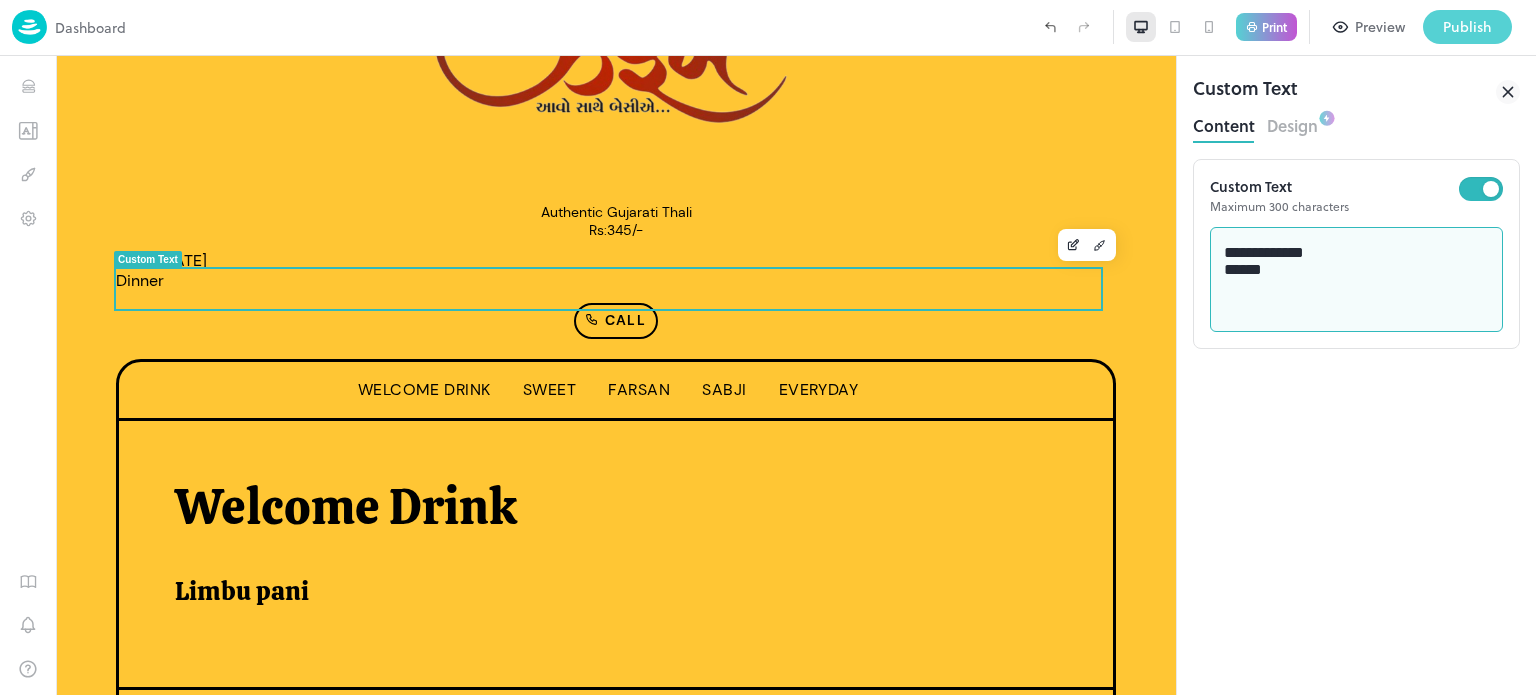type on "**********" 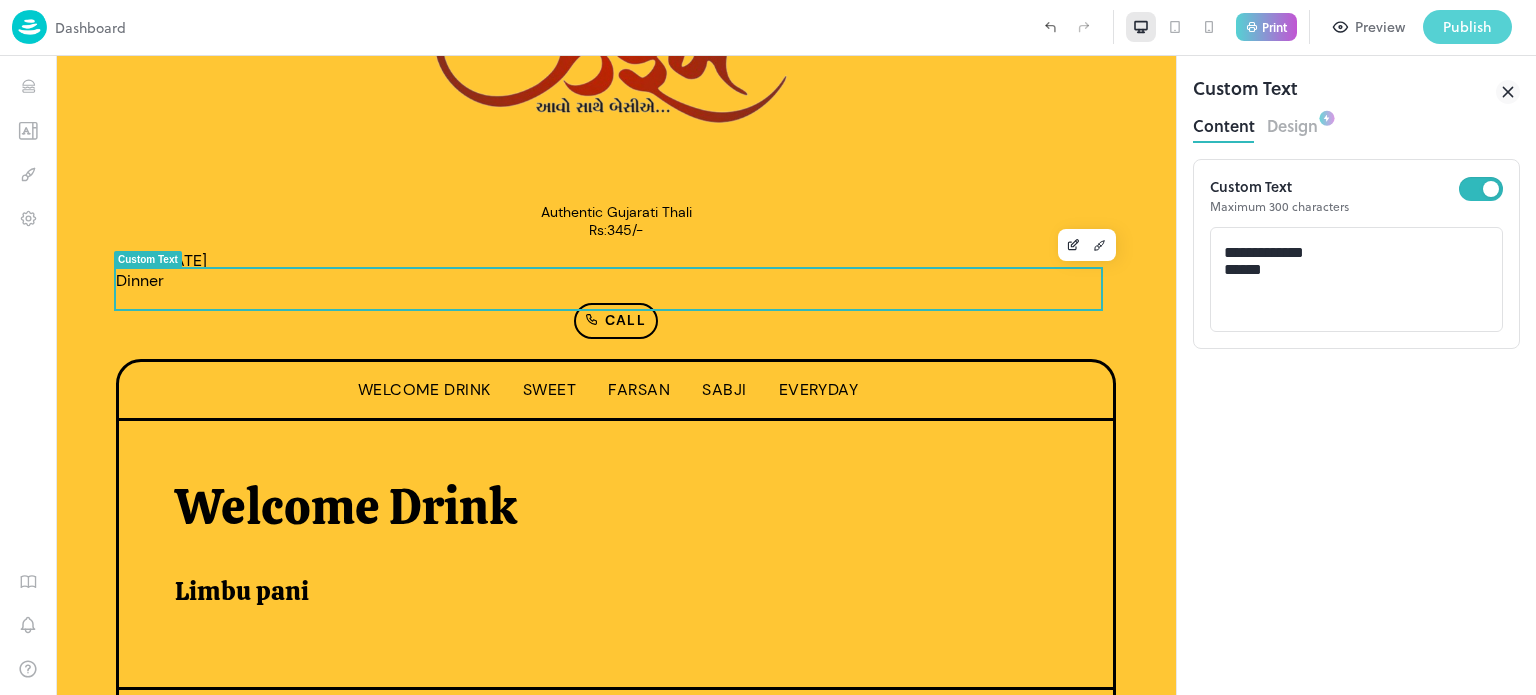 click on "Publish" at bounding box center (1467, 27) 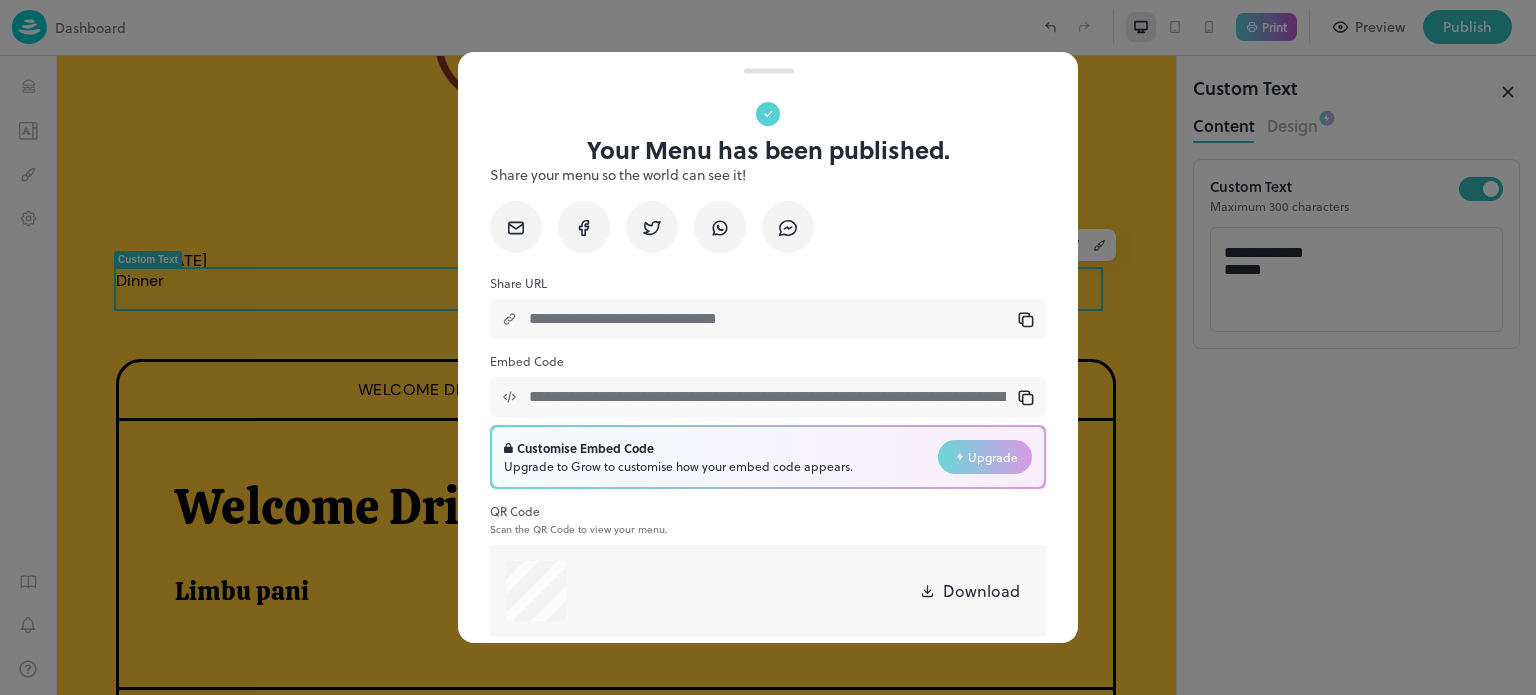 click on "Download" at bounding box center [981, 591] 